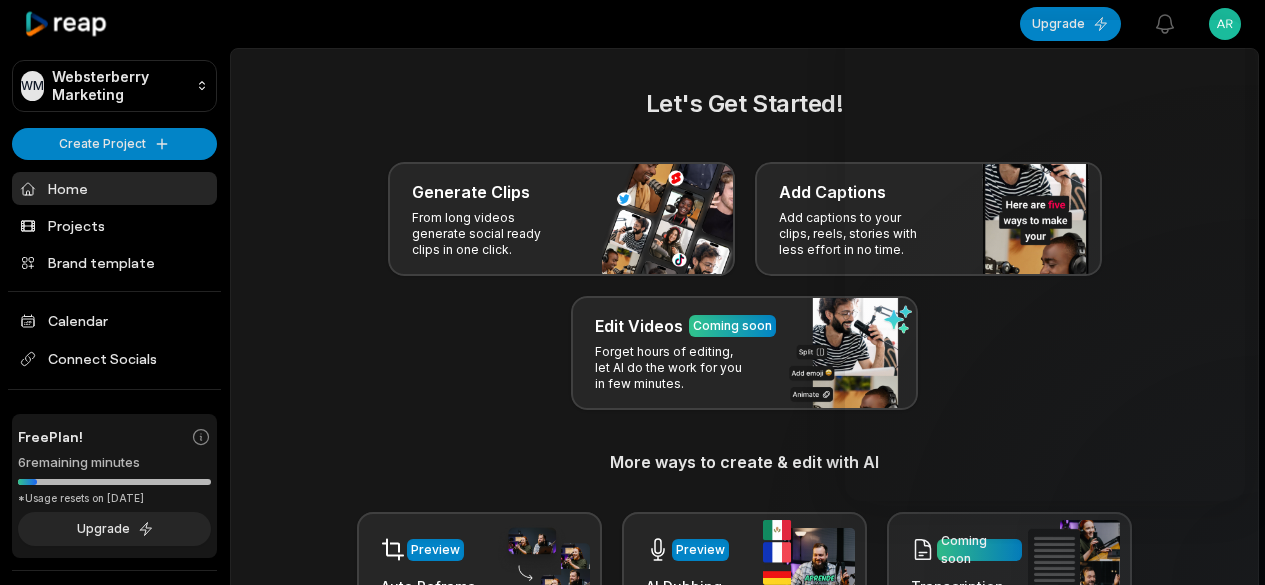 scroll, scrollTop: 110, scrollLeft: 0, axis: vertical 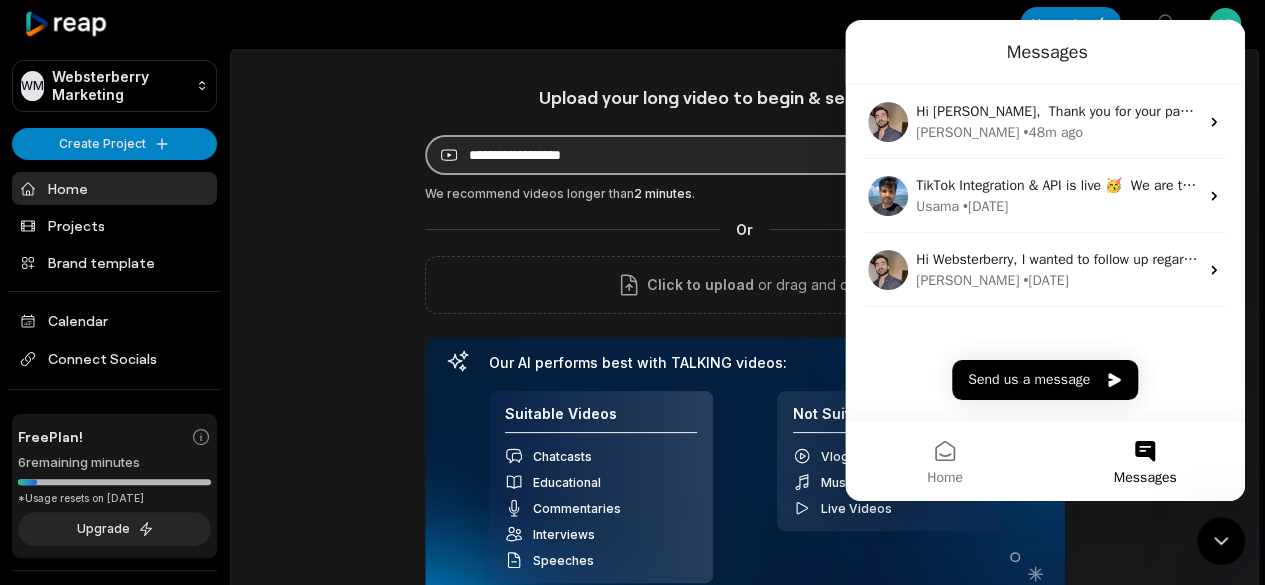 click at bounding box center (675, 155) 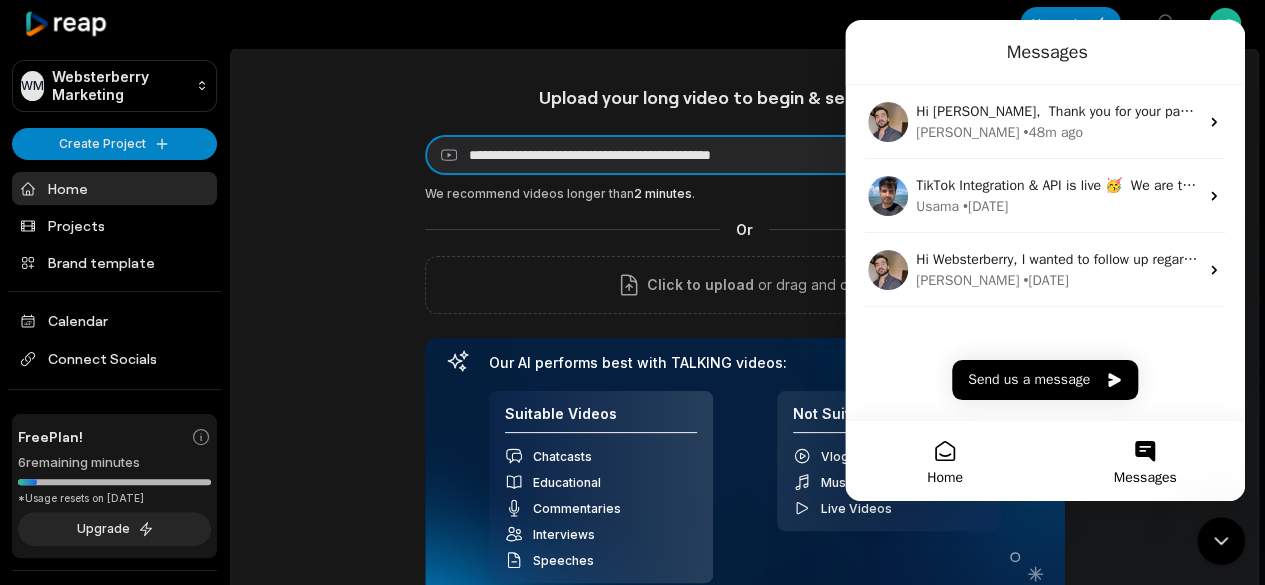 type on "**********" 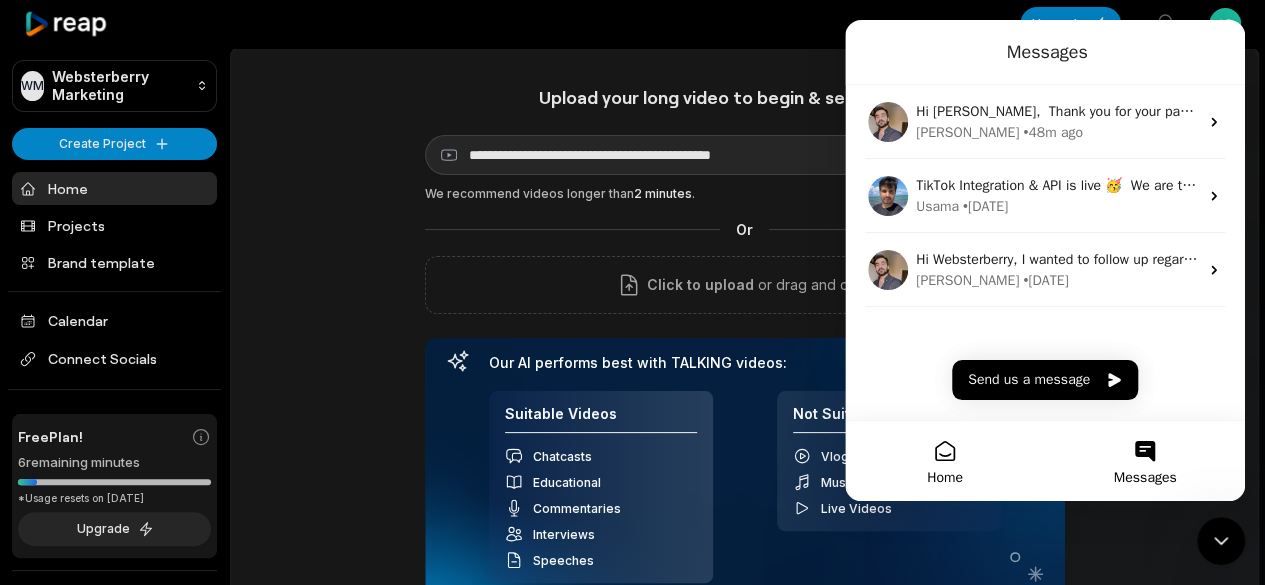 click on "Home" at bounding box center [945, 461] 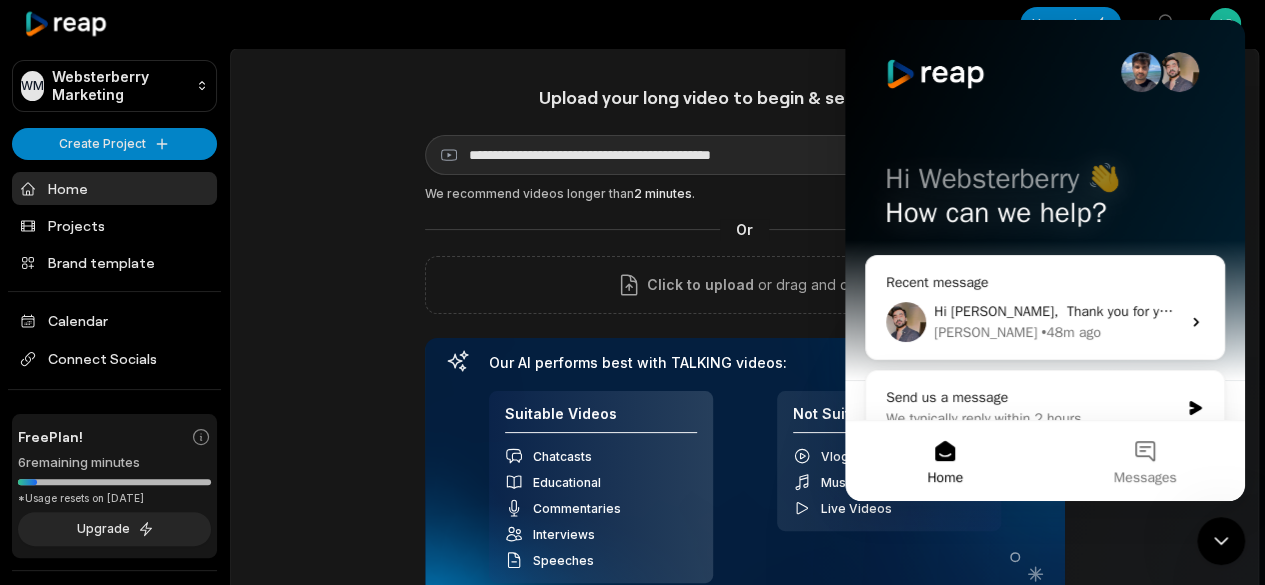 click at bounding box center (625, 24) 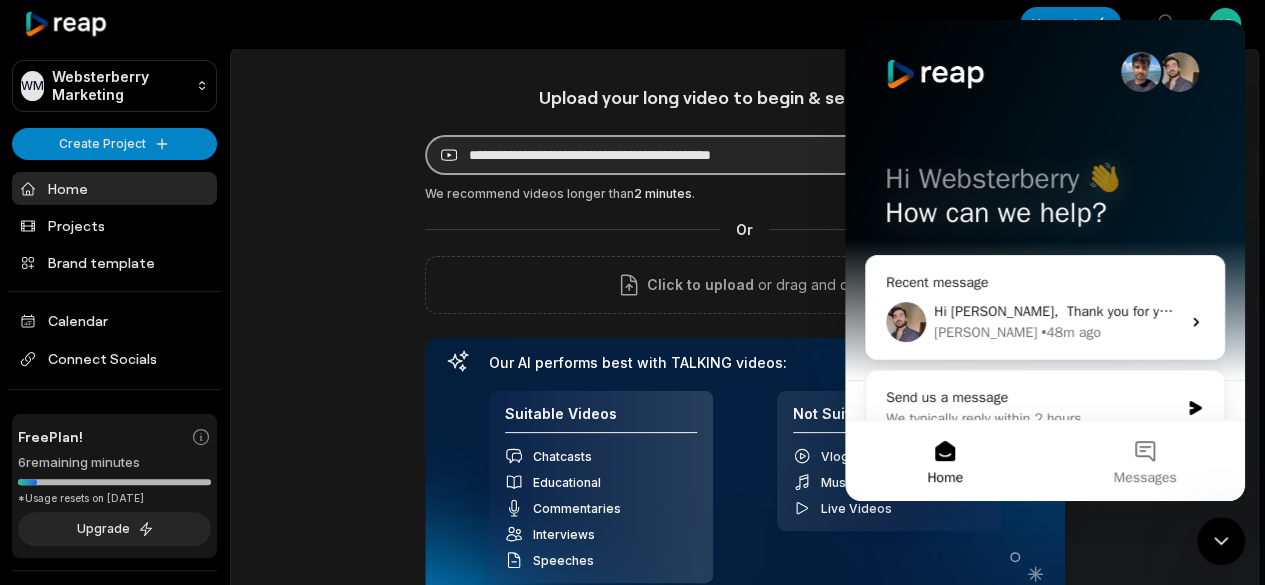 click on "**********" at bounding box center [675, 155] 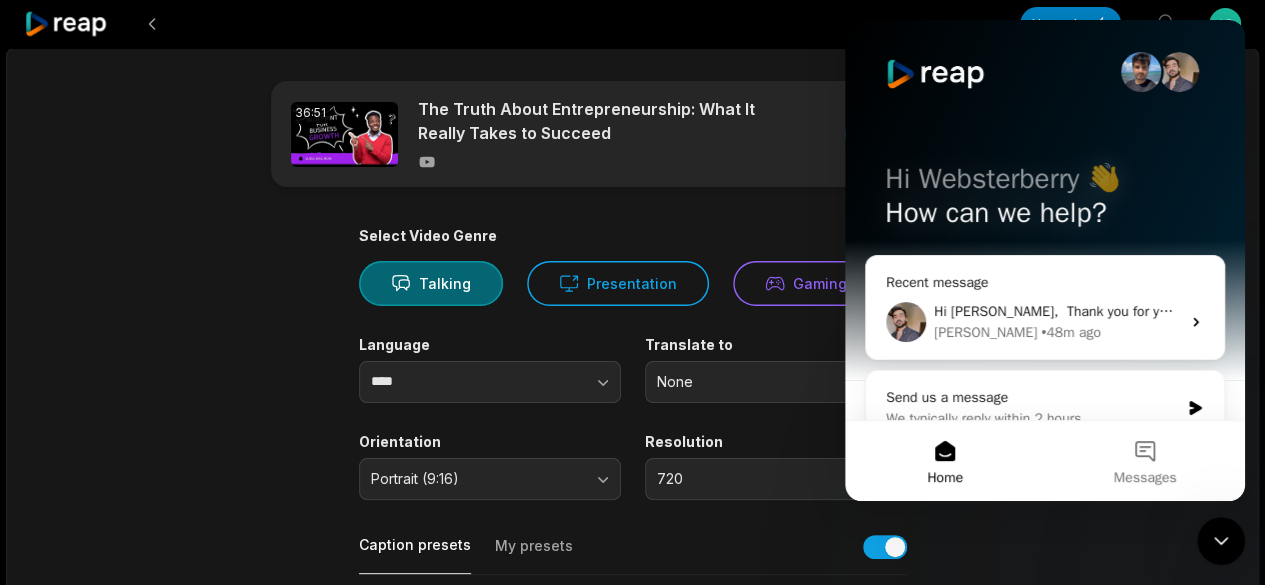 scroll, scrollTop: 0, scrollLeft: 0, axis: both 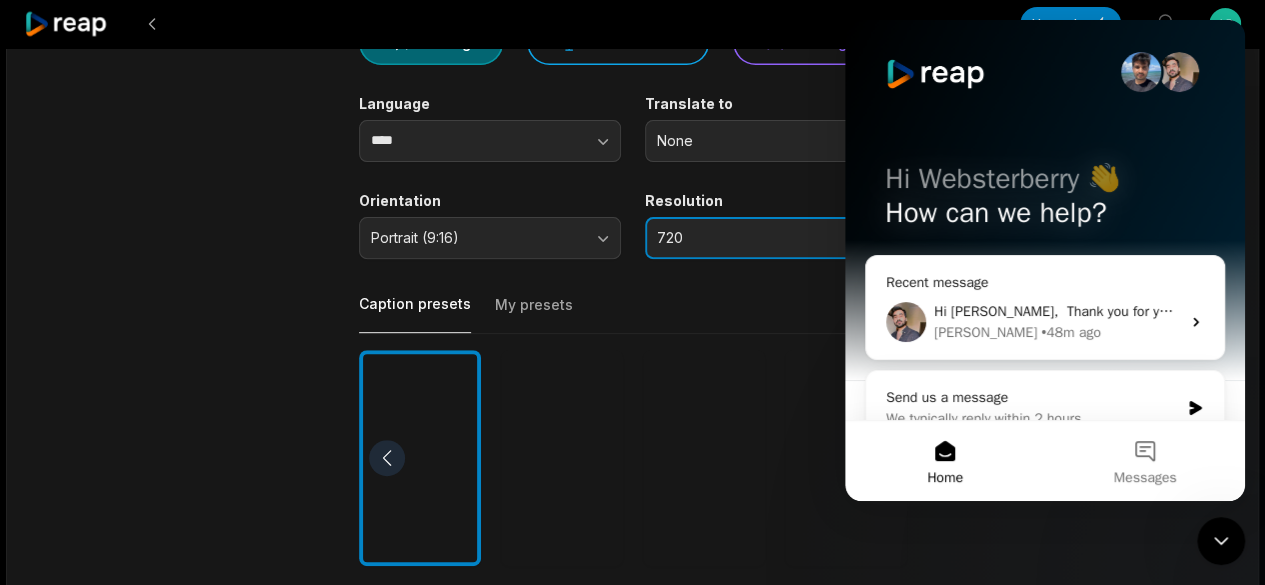 click on "720" at bounding box center (776, 238) 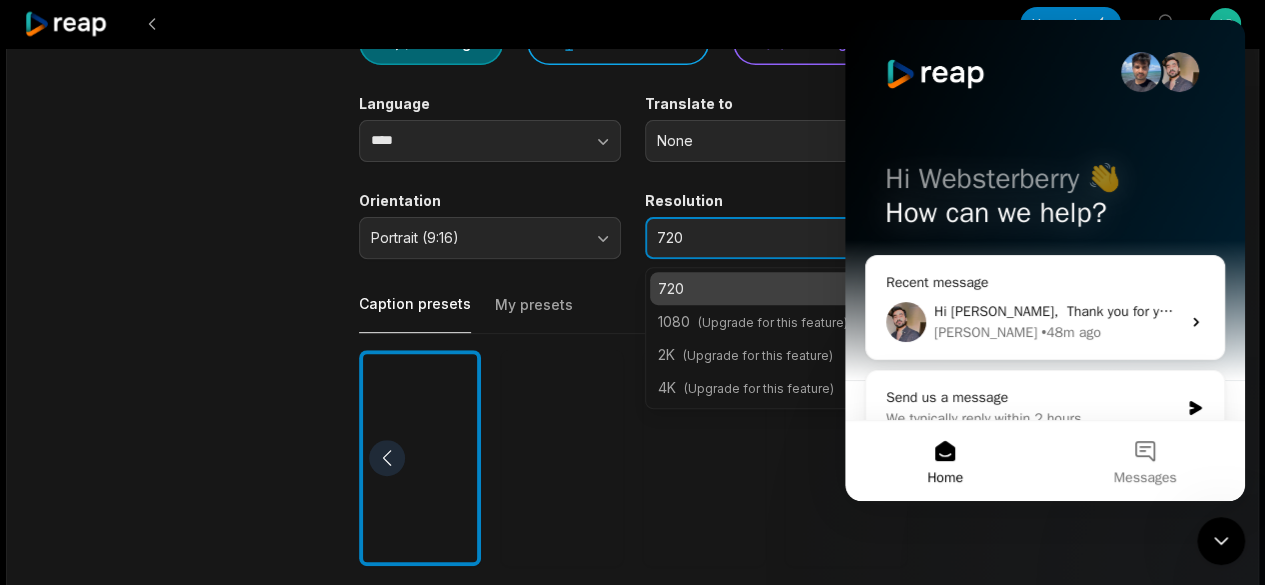 click on "720" at bounding box center [776, 238] 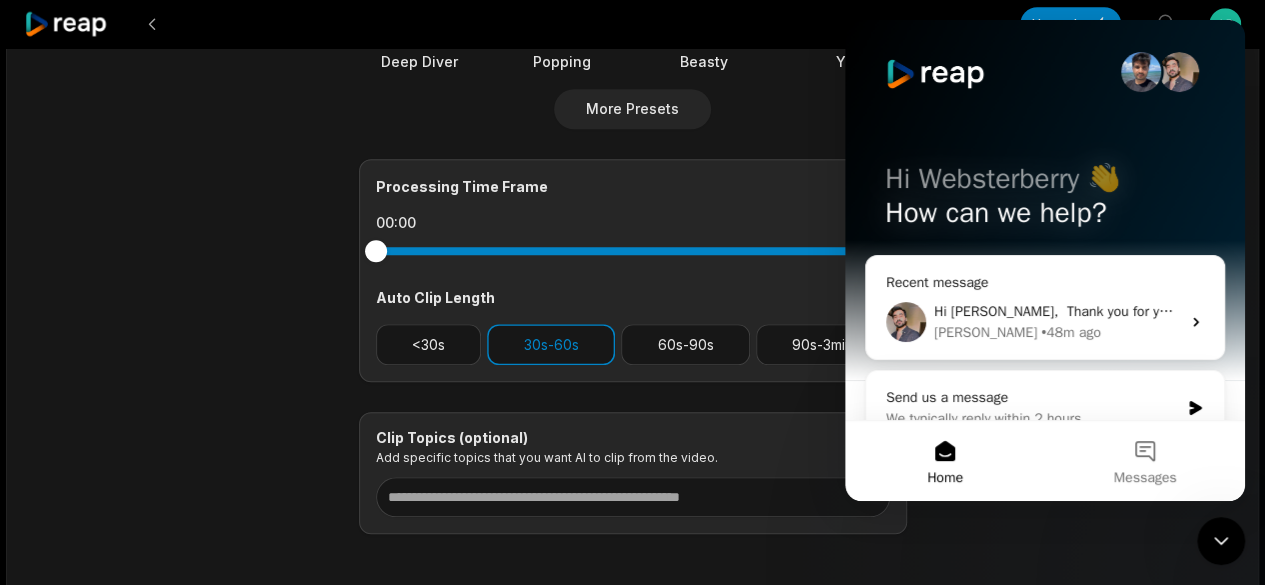 scroll, scrollTop: 773, scrollLeft: 0, axis: vertical 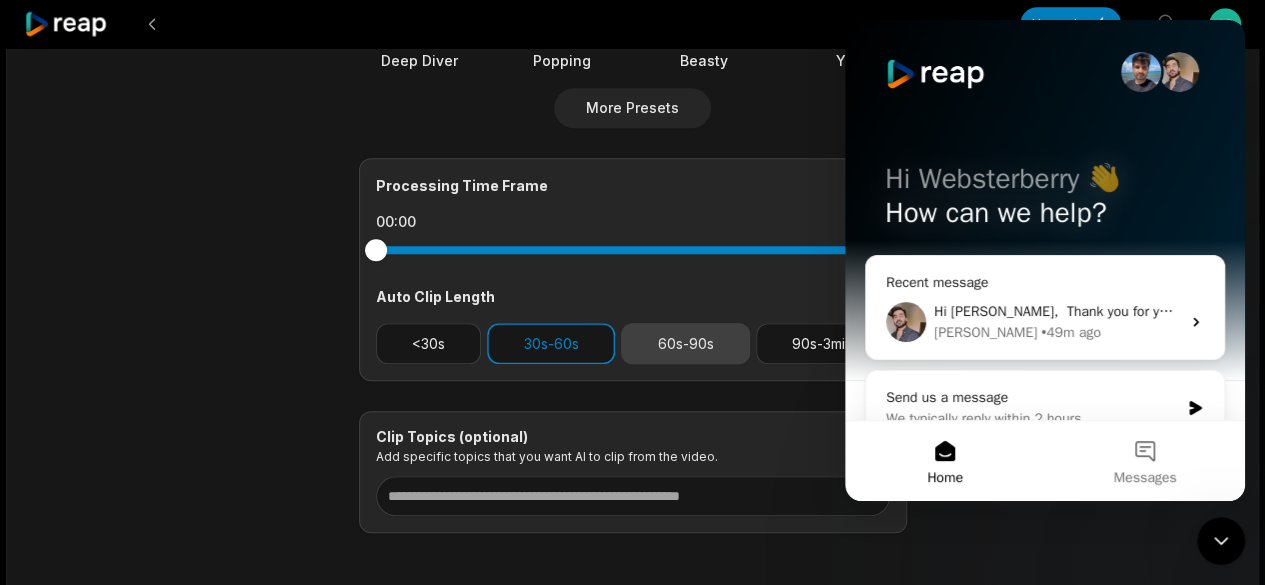 click on "60s-90s" at bounding box center (685, 343) 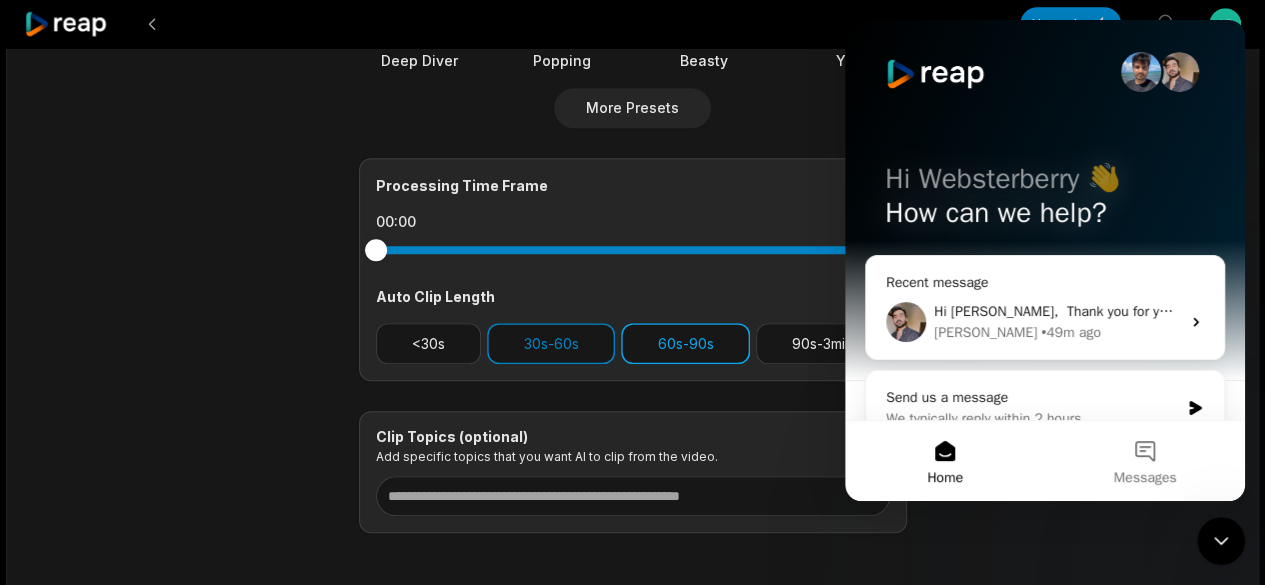 scroll, scrollTop: 862, scrollLeft: 0, axis: vertical 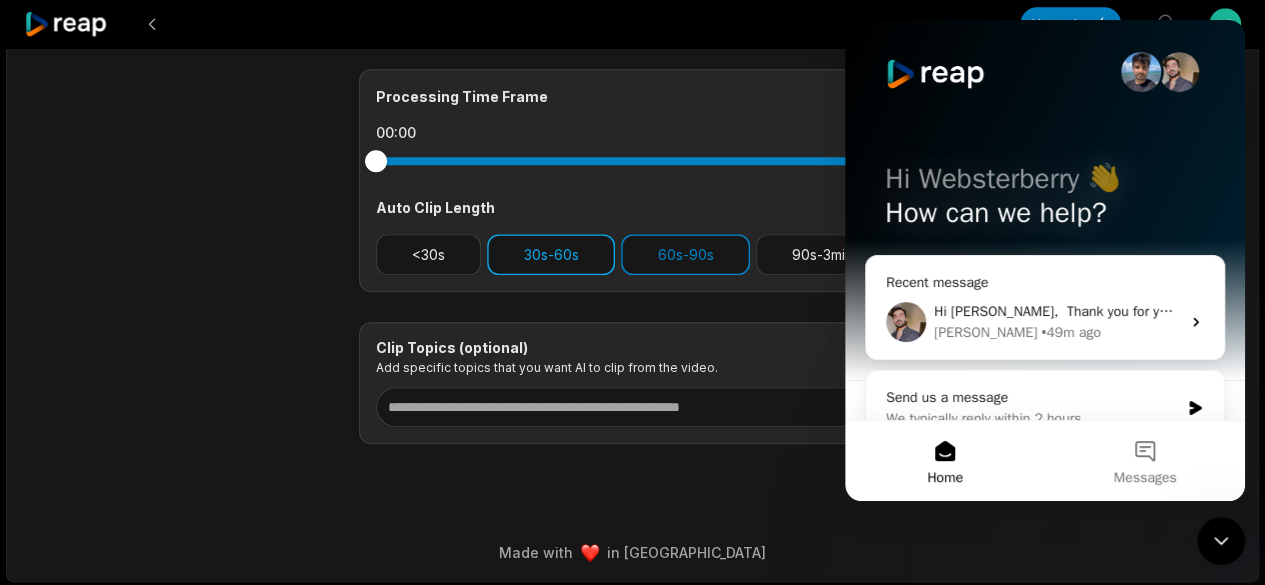 click on "30s-60s" at bounding box center (551, 254) 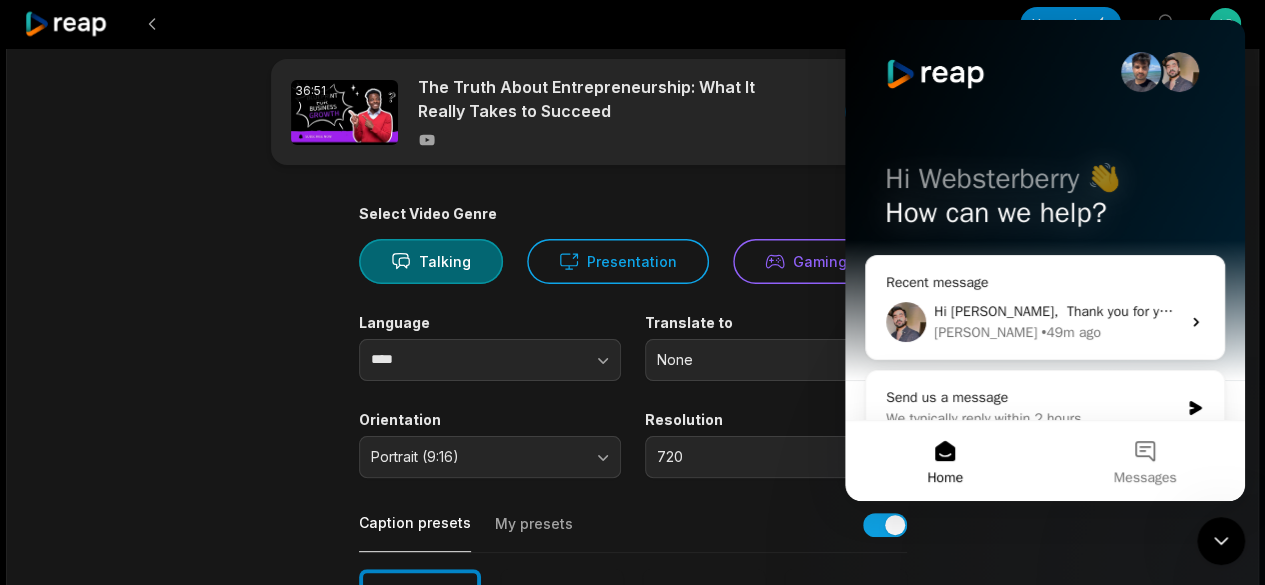 scroll, scrollTop: 0, scrollLeft: 0, axis: both 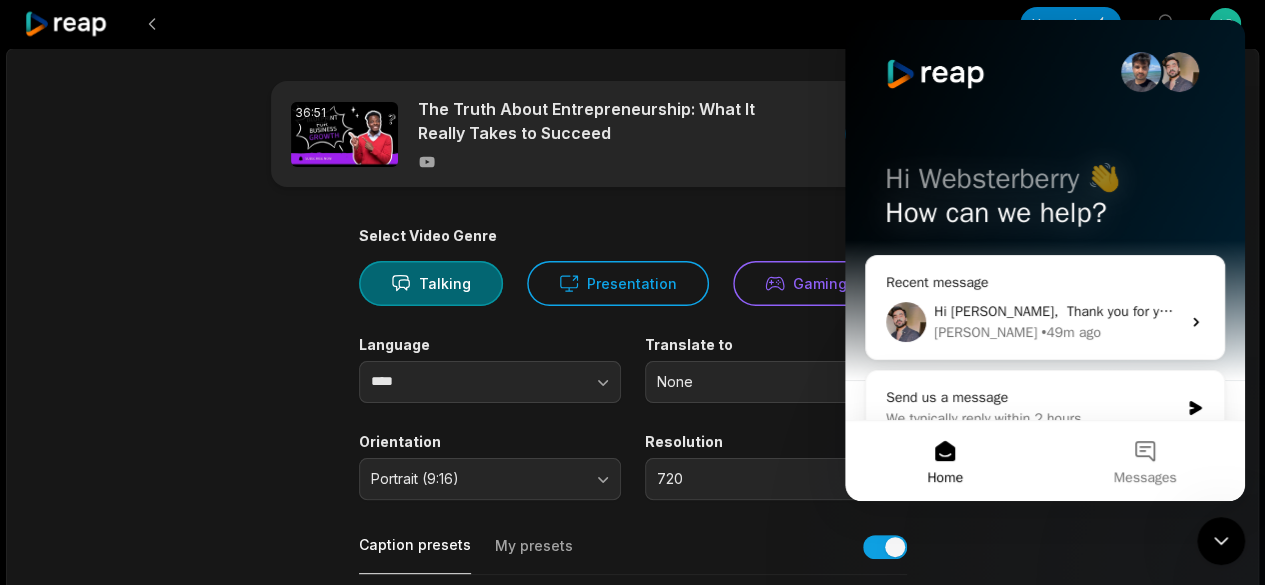 click at bounding box center (522, 24) 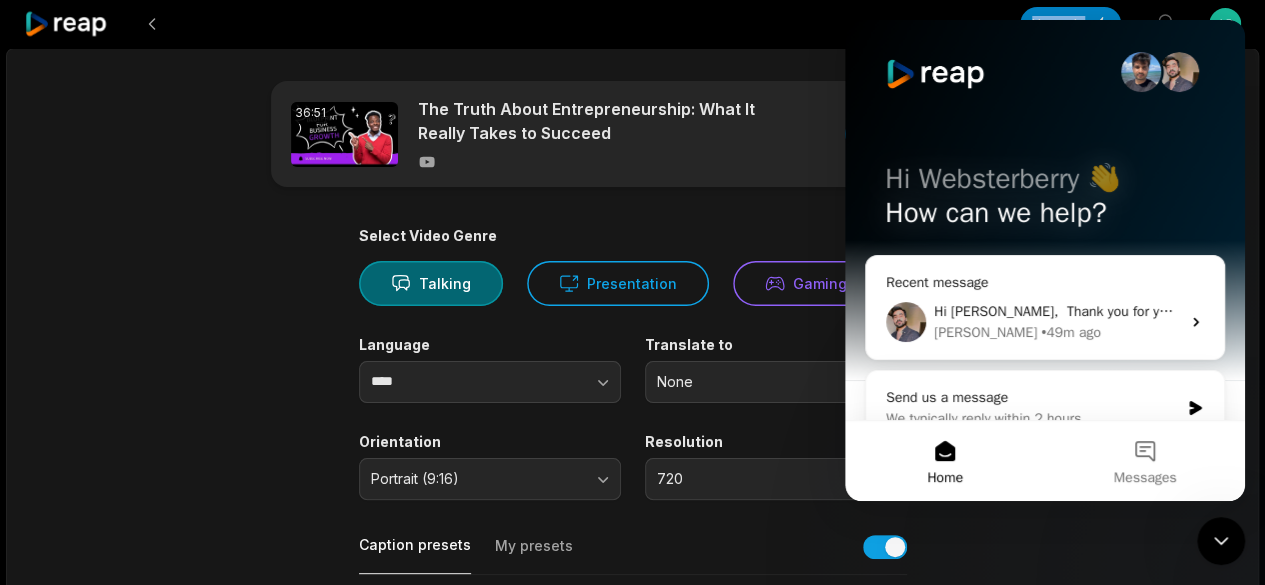 click at bounding box center [522, 24] 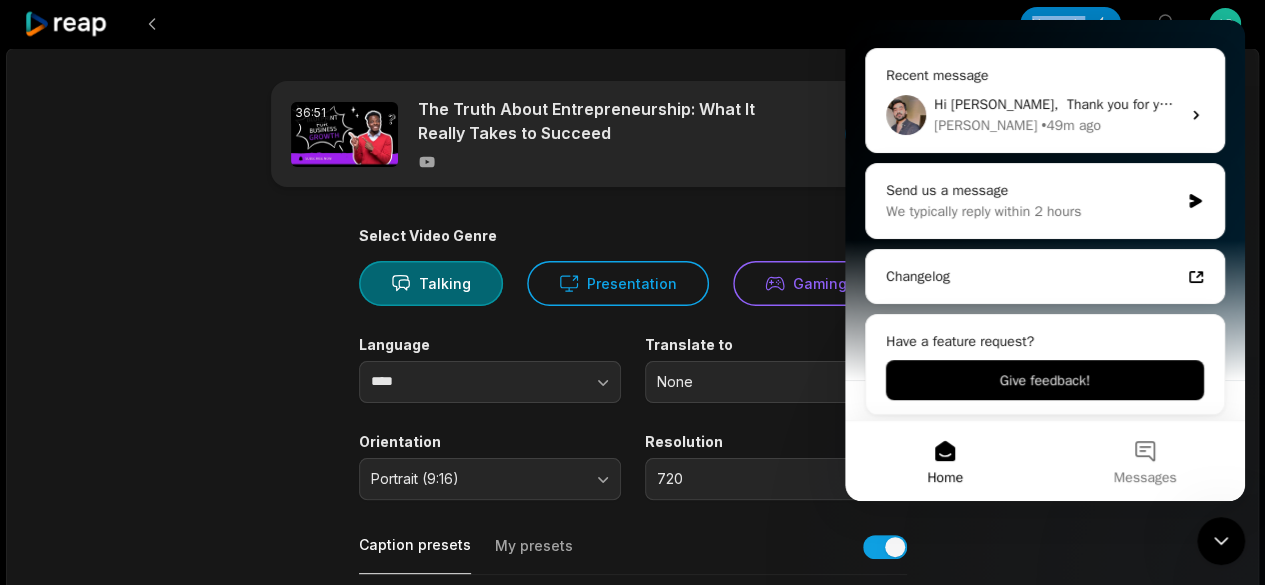 scroll, scrollTop: 209, scrollLeft: 0, axis: vertical 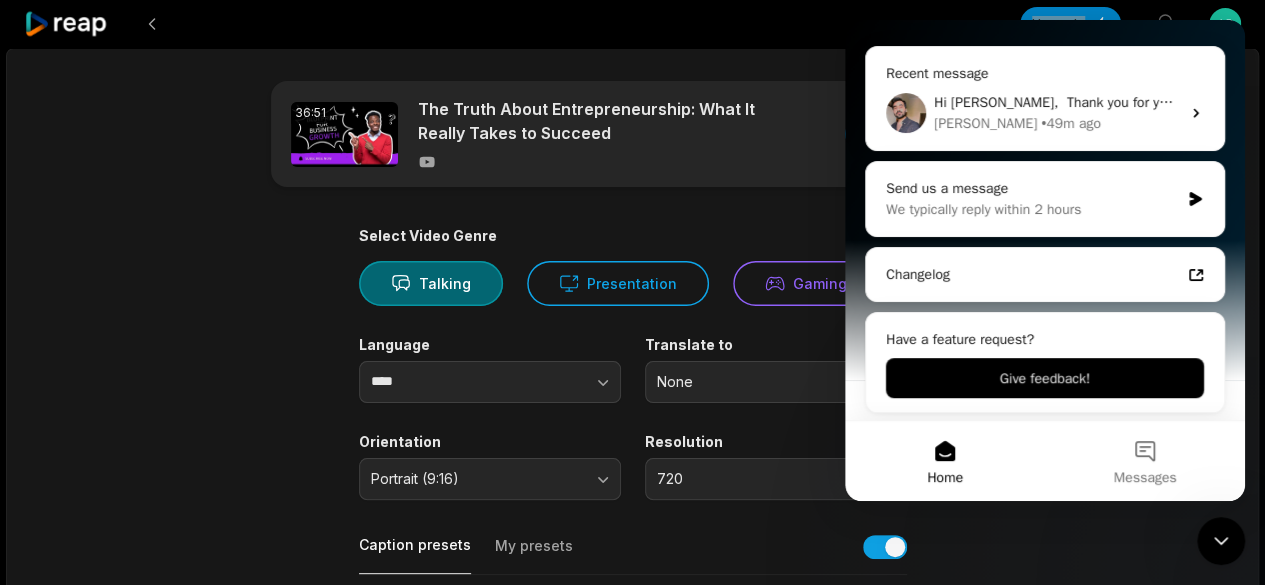 click on "Home" at bounding box center [945, 461] 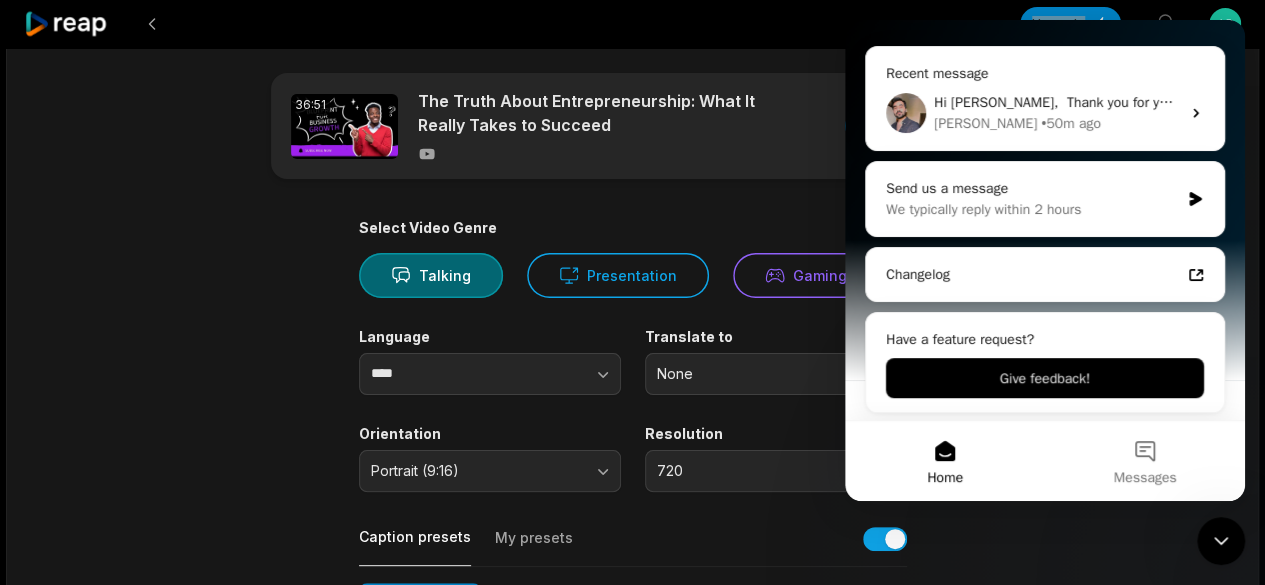 scroll, scrollTop: 0, scrollLeft: 0, axis: both 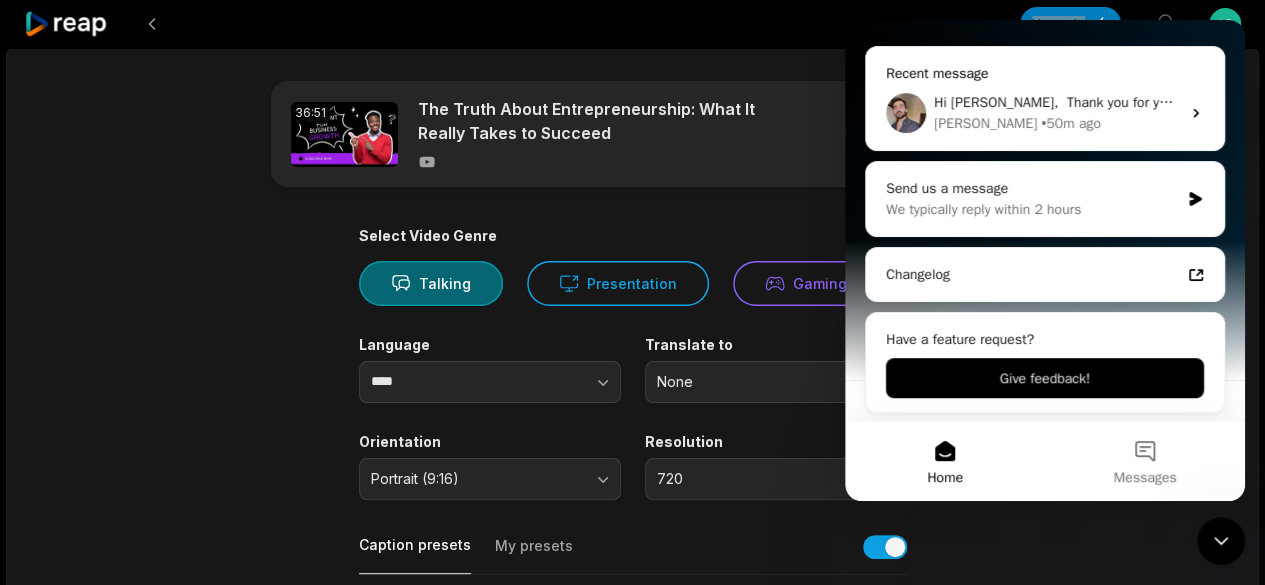 click on "[PERSON_NAME] •  50m ago" at bounding box center [1057, 123] 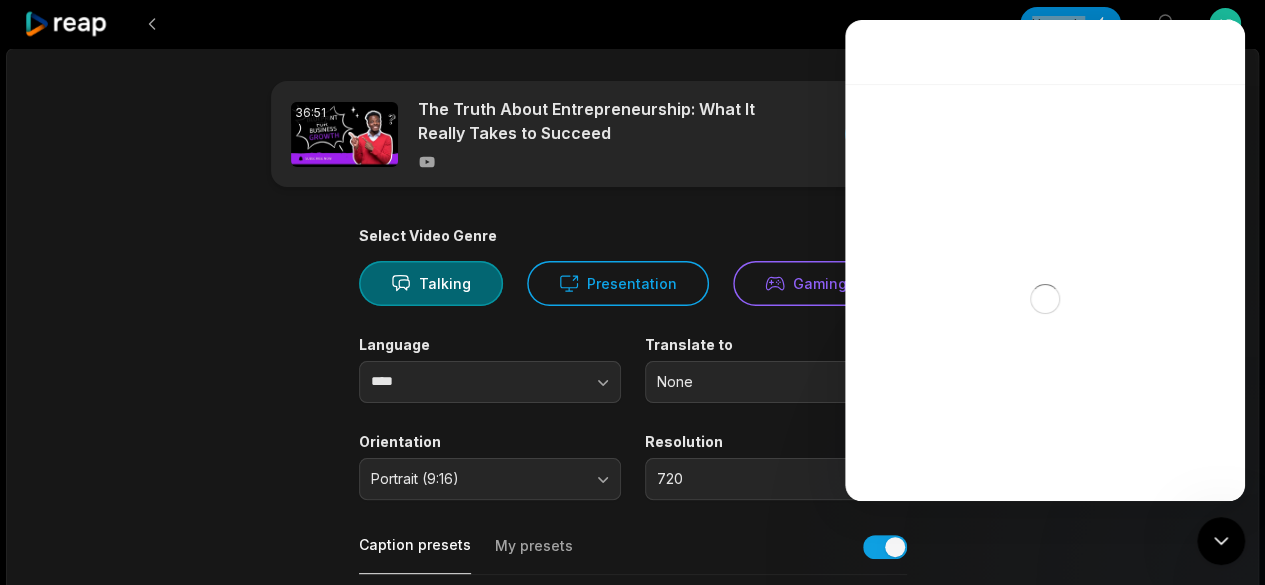 scroll, scrollTop: 0, scrollLeft: 0, axis: both 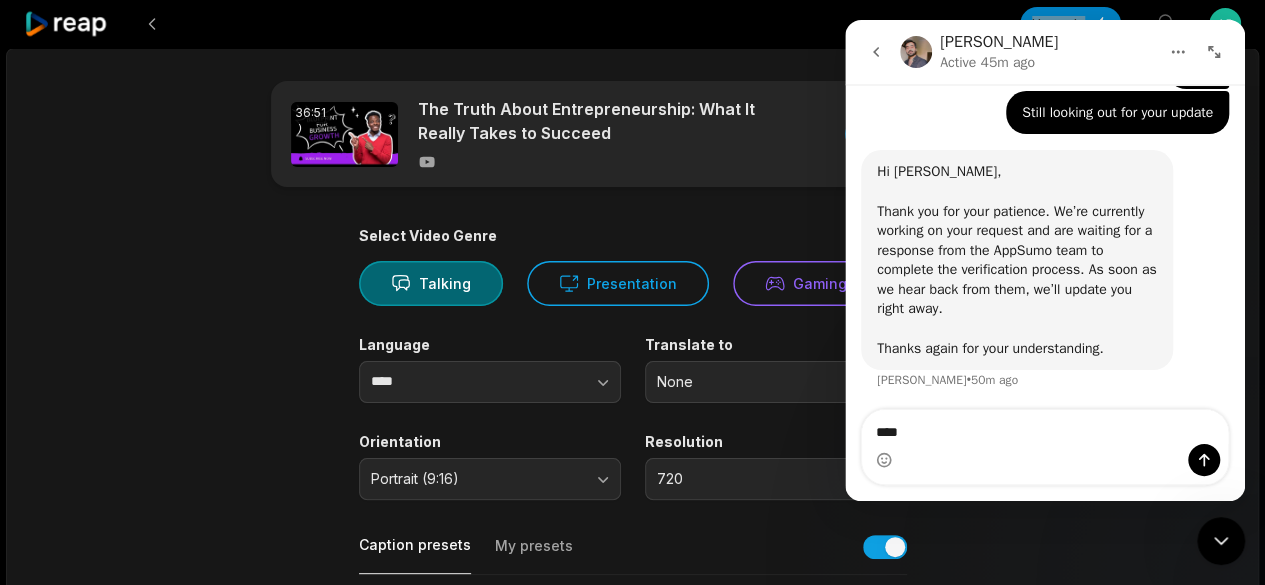 type on "****" 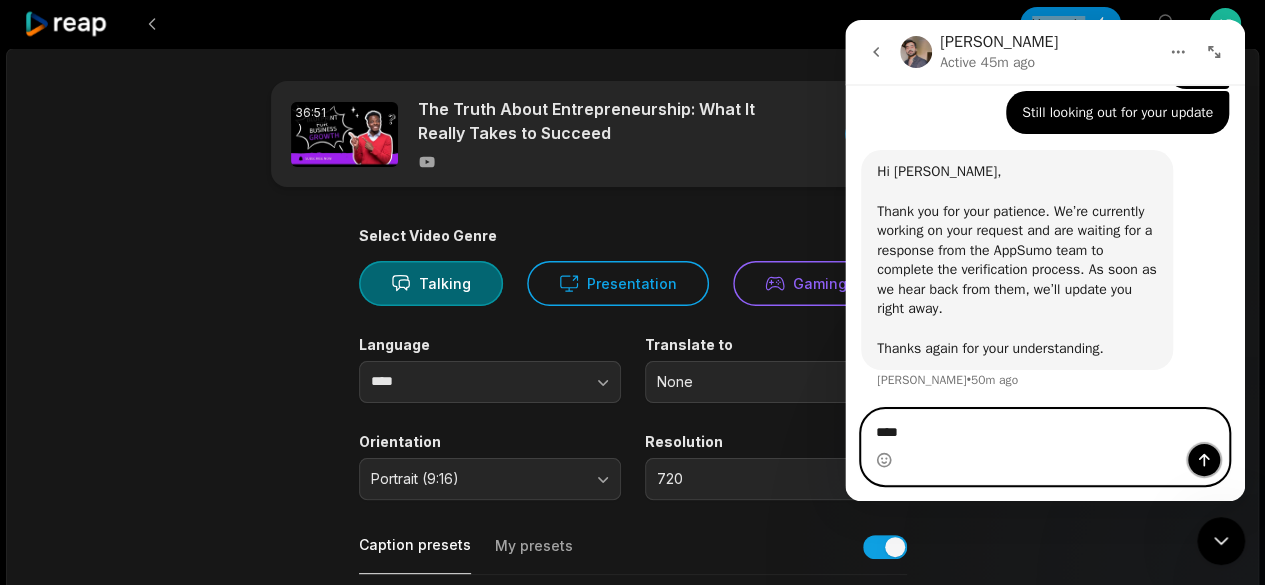 click at bounding box center [1204, 460] 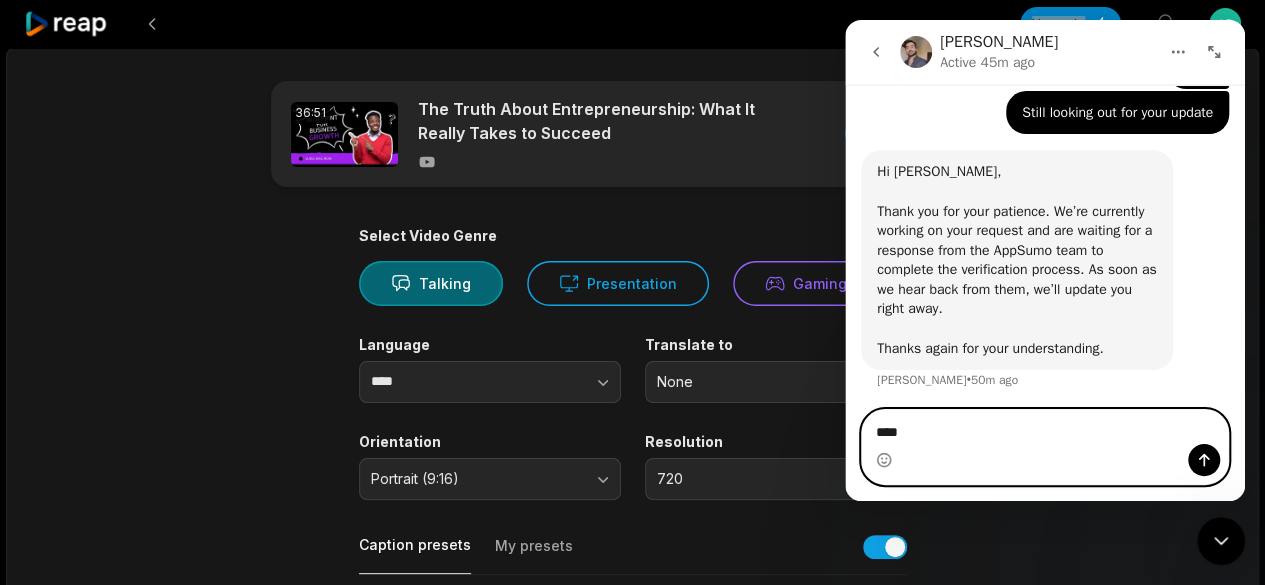 type 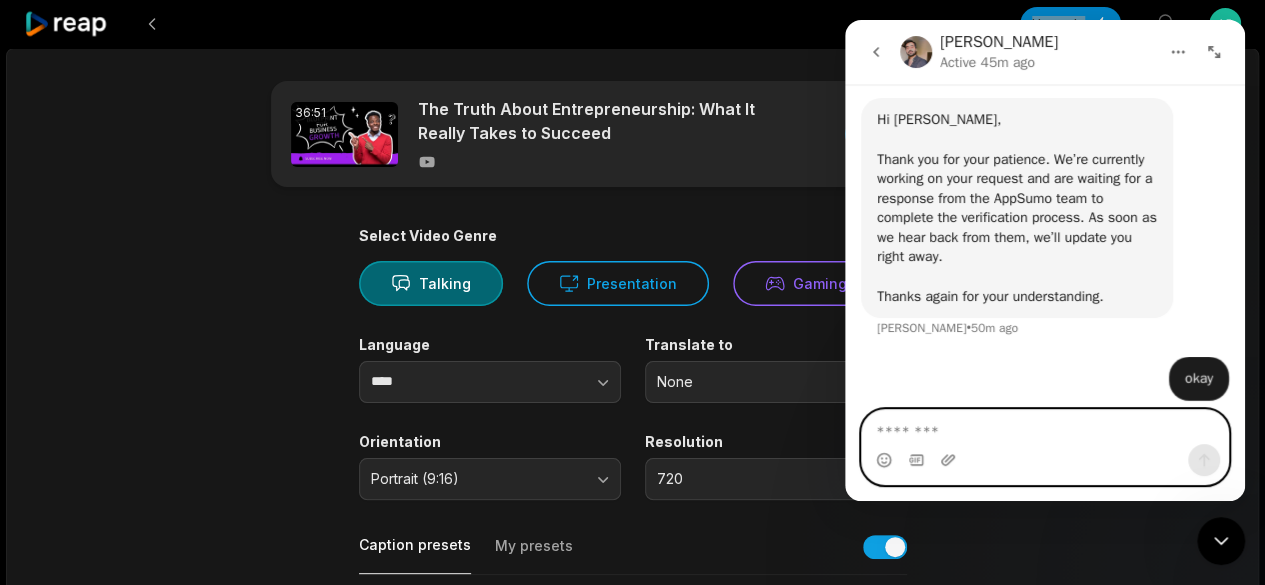 scroll, scrollTop: 1728, scrollLeft: 0, axis: vertical 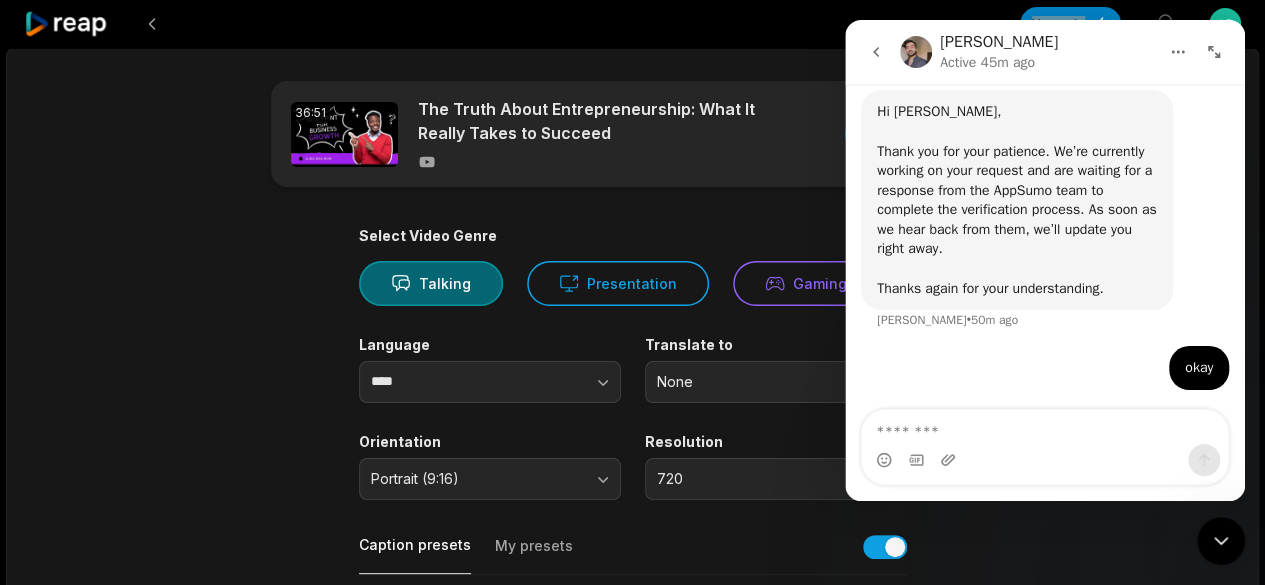 click 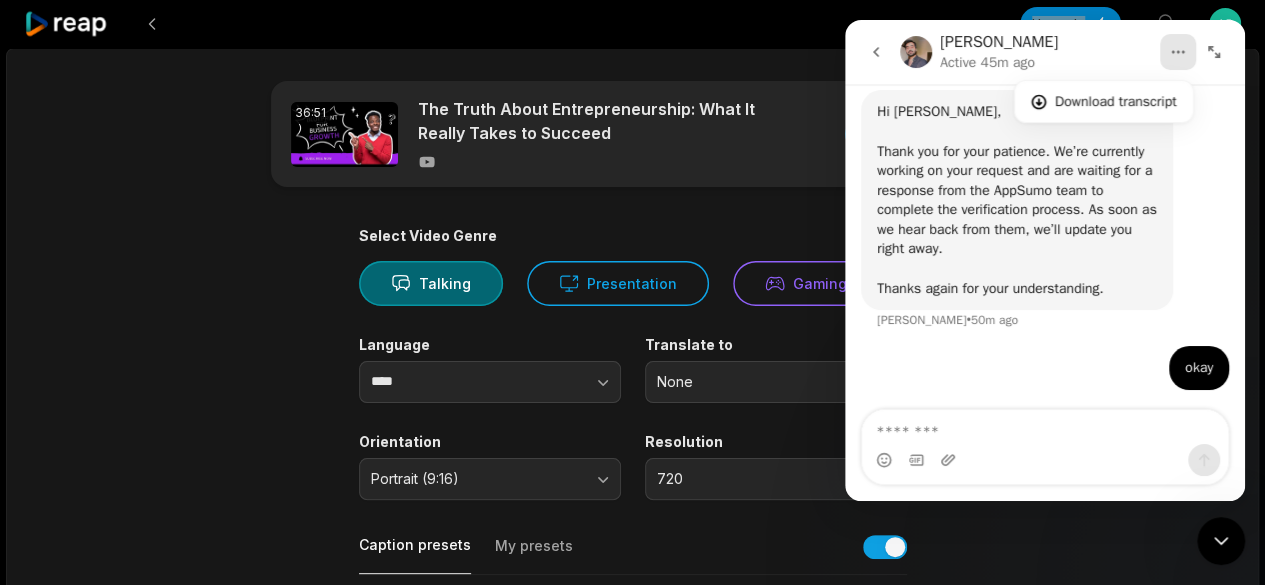 click 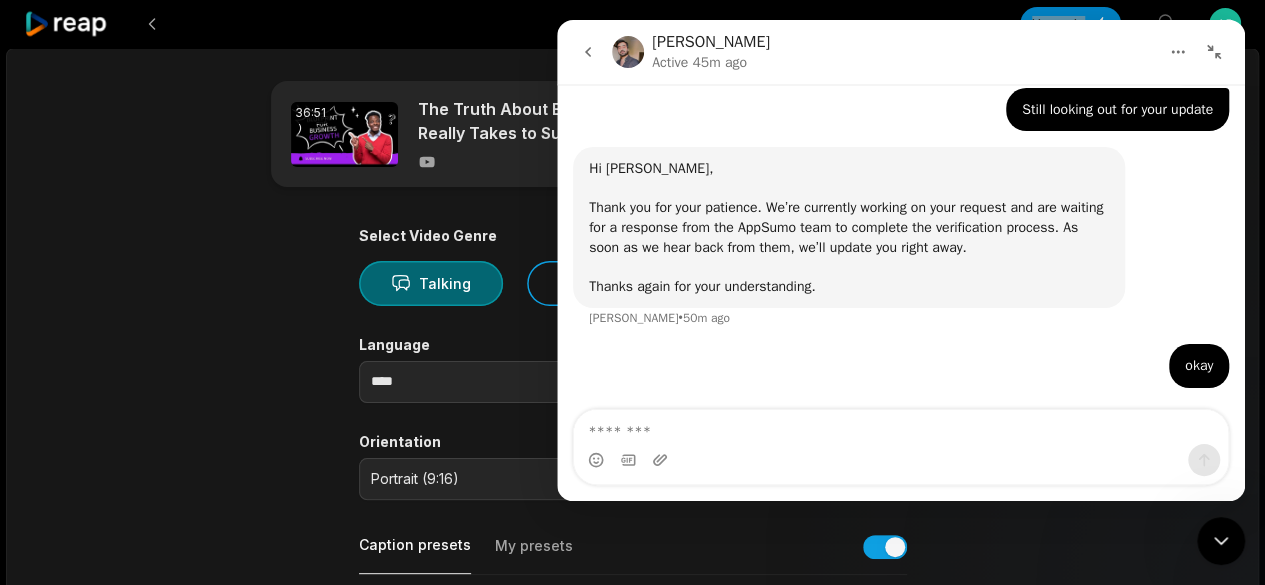 scroll, scrollTop: 1434, scrollLeft: 0, axis: vertical 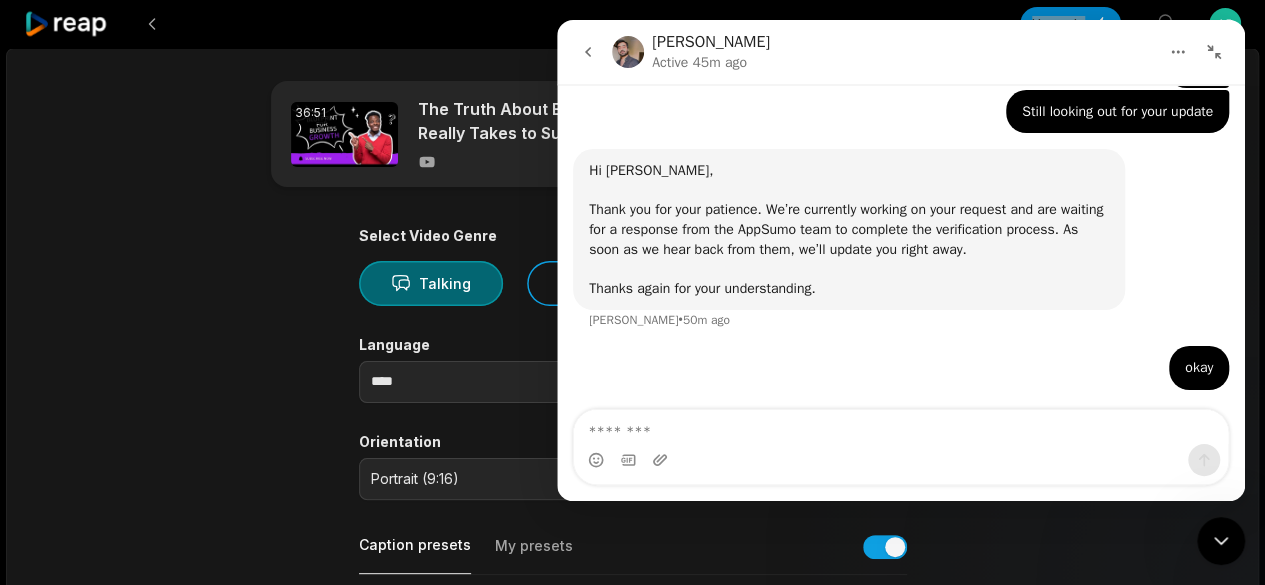 click 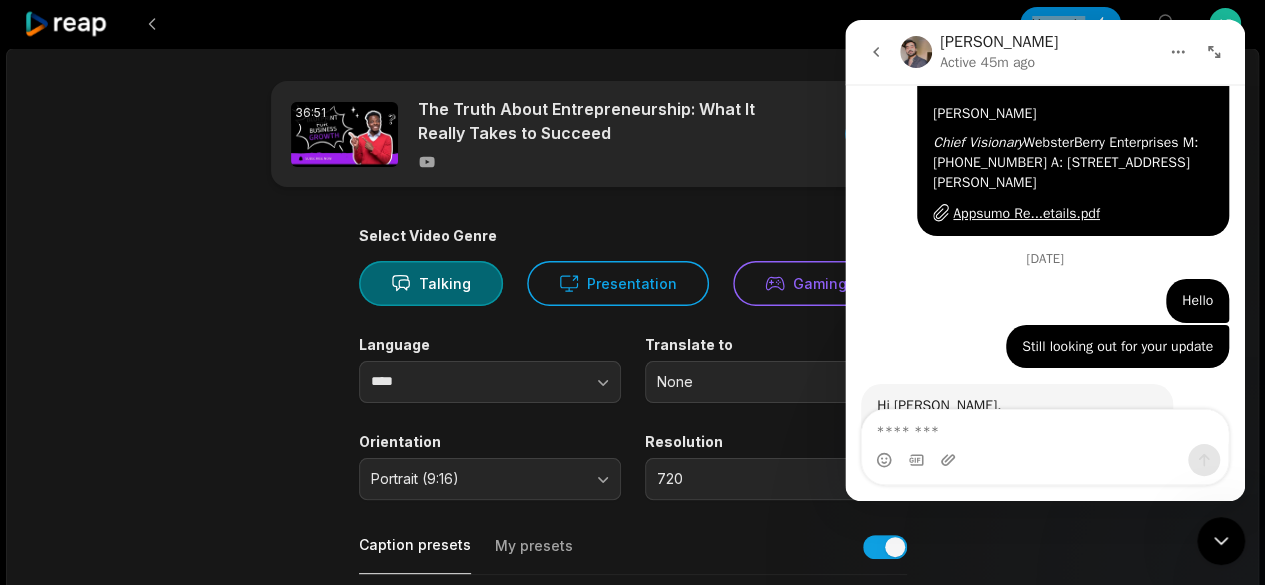 scroll, scrollTop: 1728, scrollLeft: 0, axis: vertical 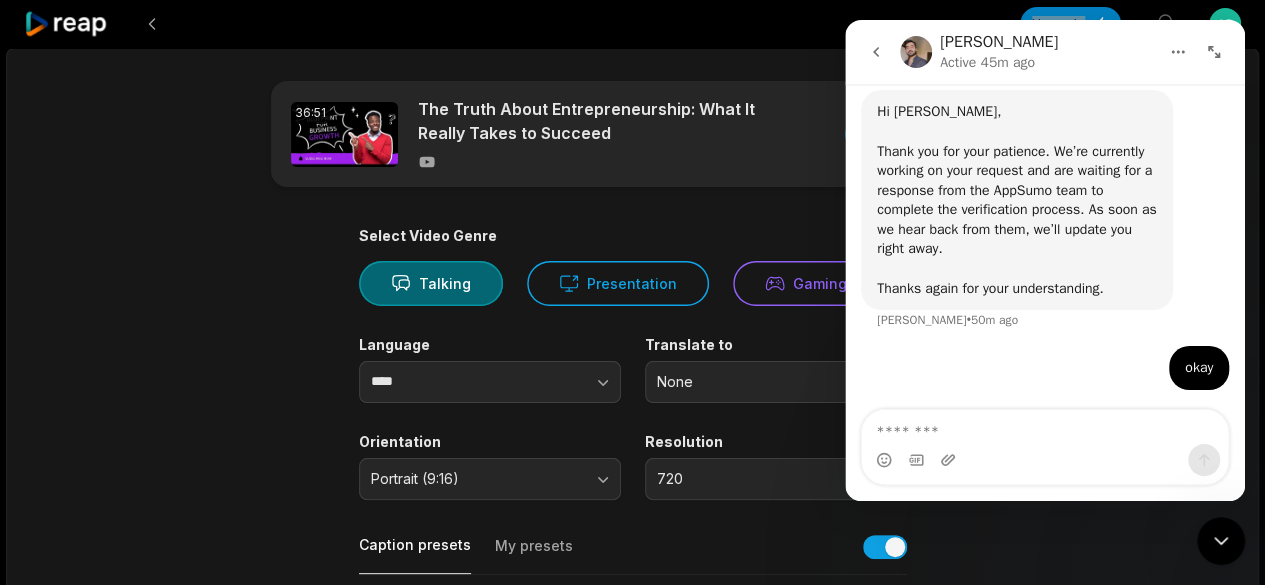 click 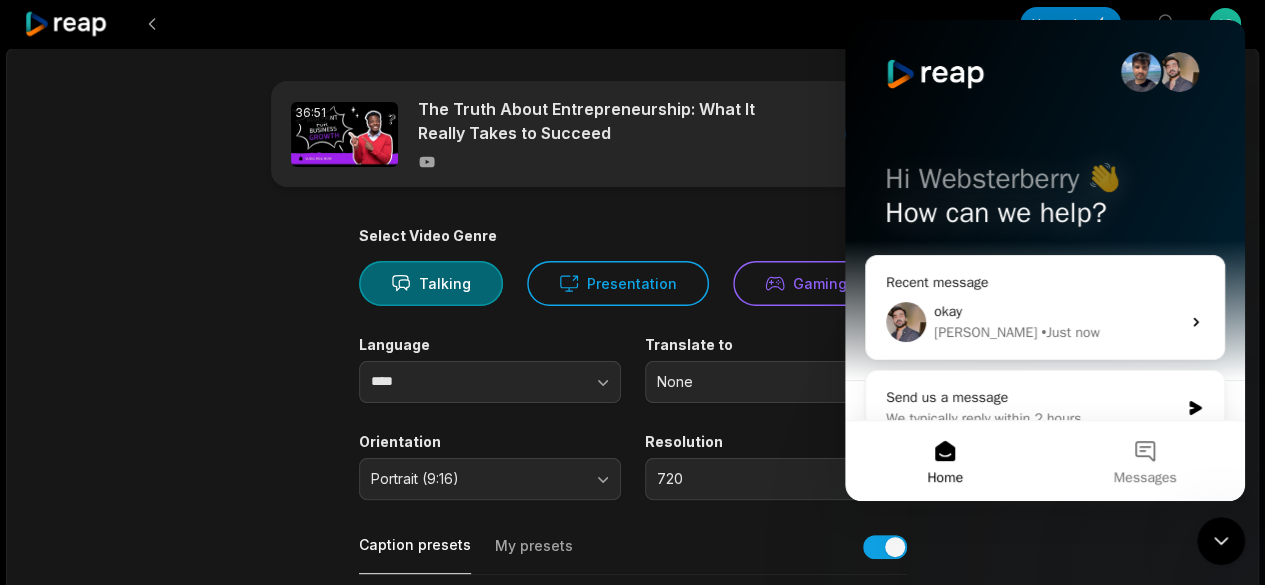 click at bounding box center (522, 24) 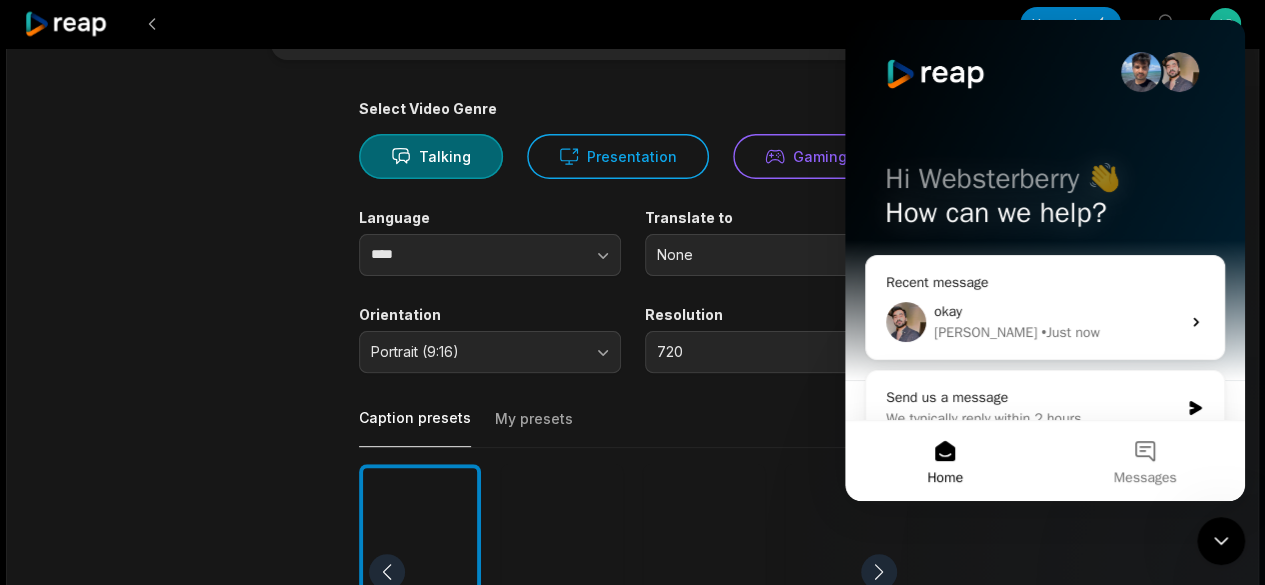scroll, scrollTop: 0, scrollLeft: 0, axis: both 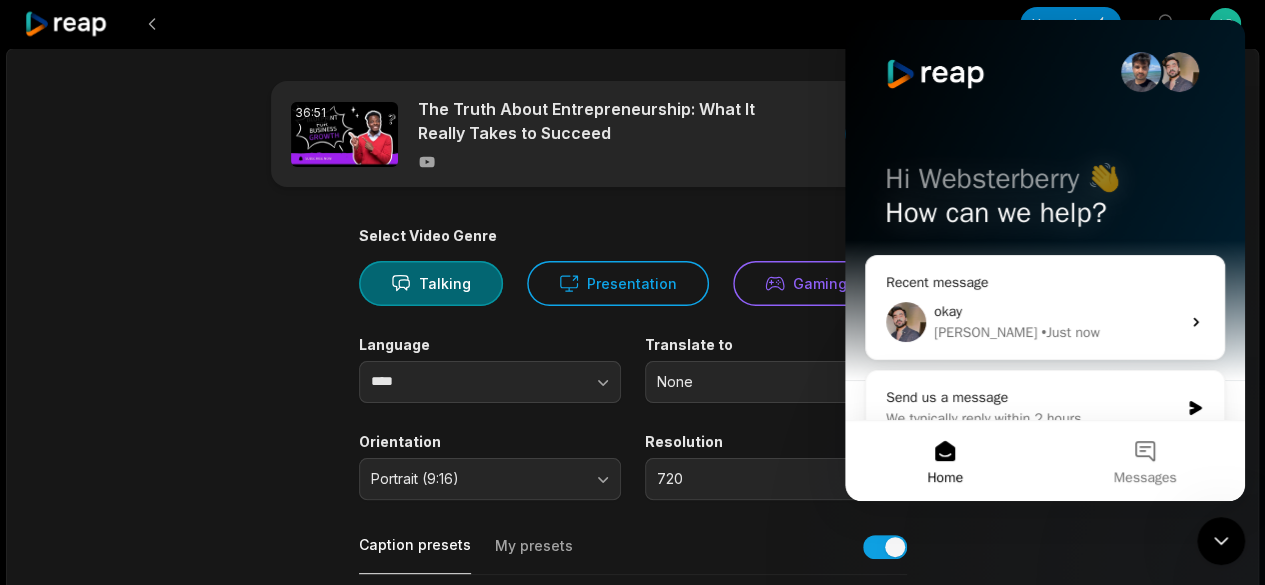 click 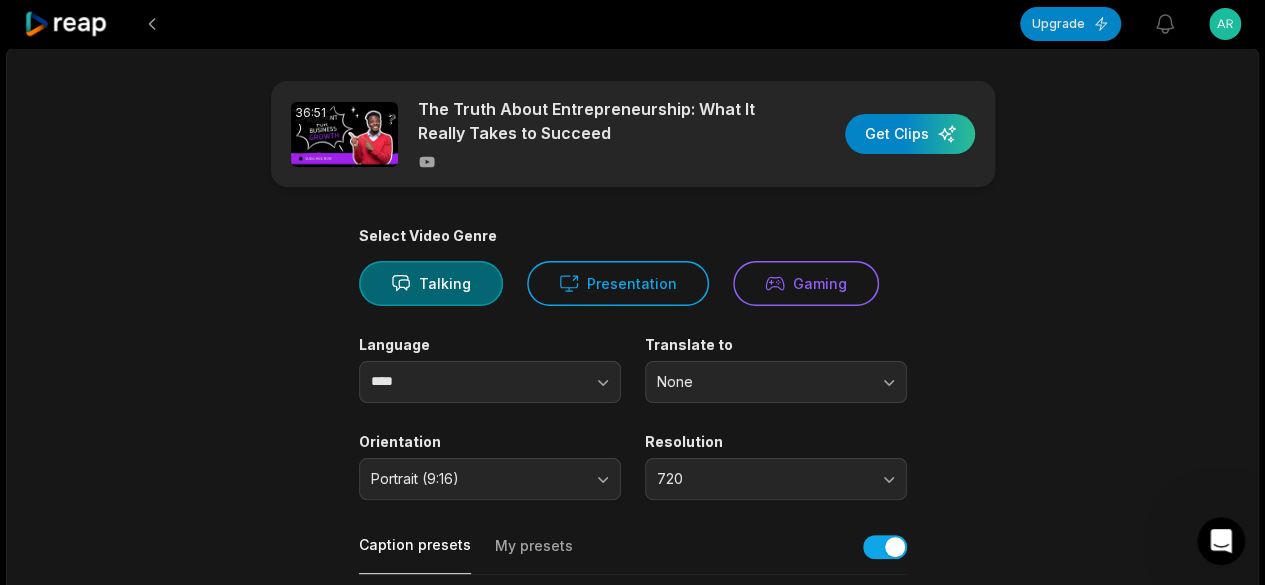 scroll, scrollTop: 0, scrollLeft: 0, axis: both 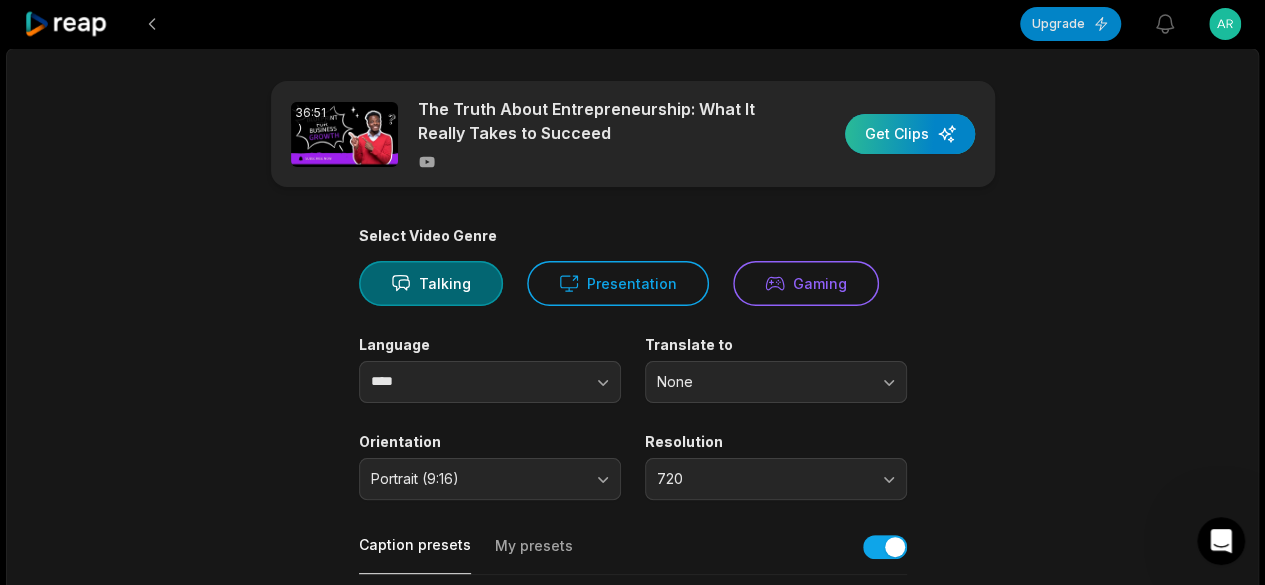 click at bounding box center (910, 134) 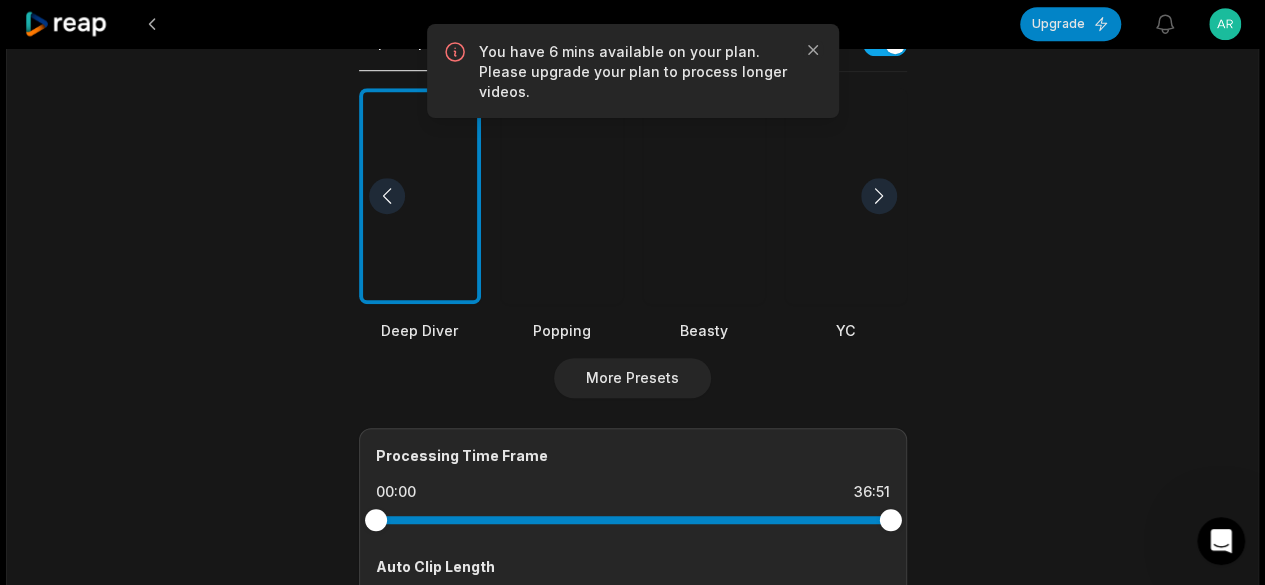 scroll, scrollTop: 0, scrollLeft: 0, axis: both 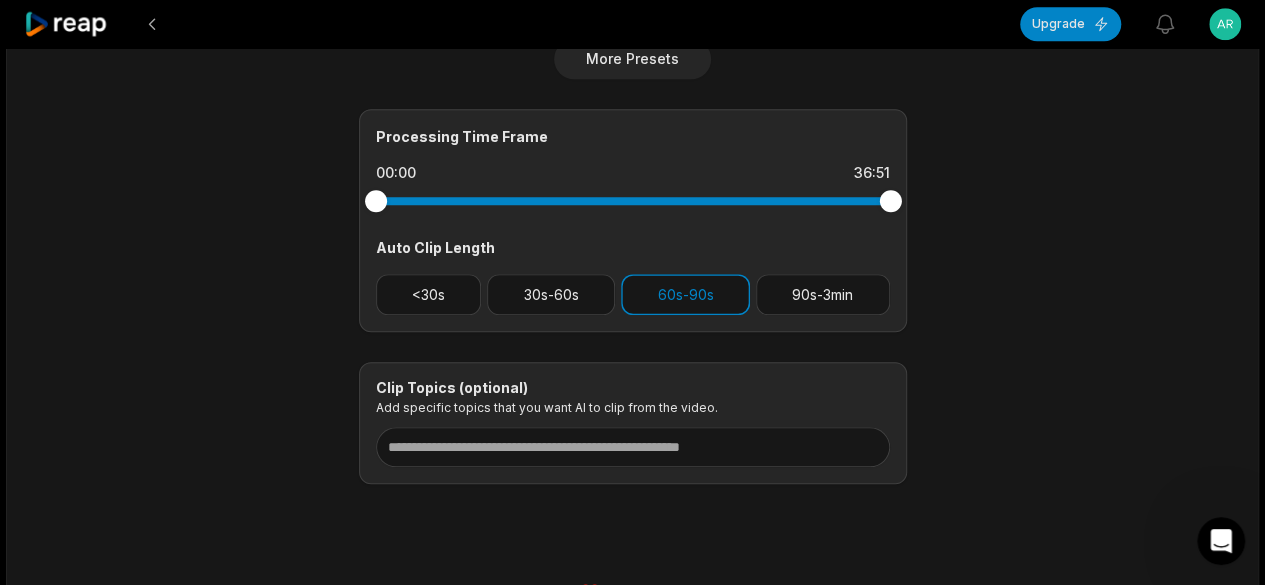 drag, startPoint x: 370, startPoint y: 209, endPoint x: 384, endPoint y: 202, distance: 15.652476 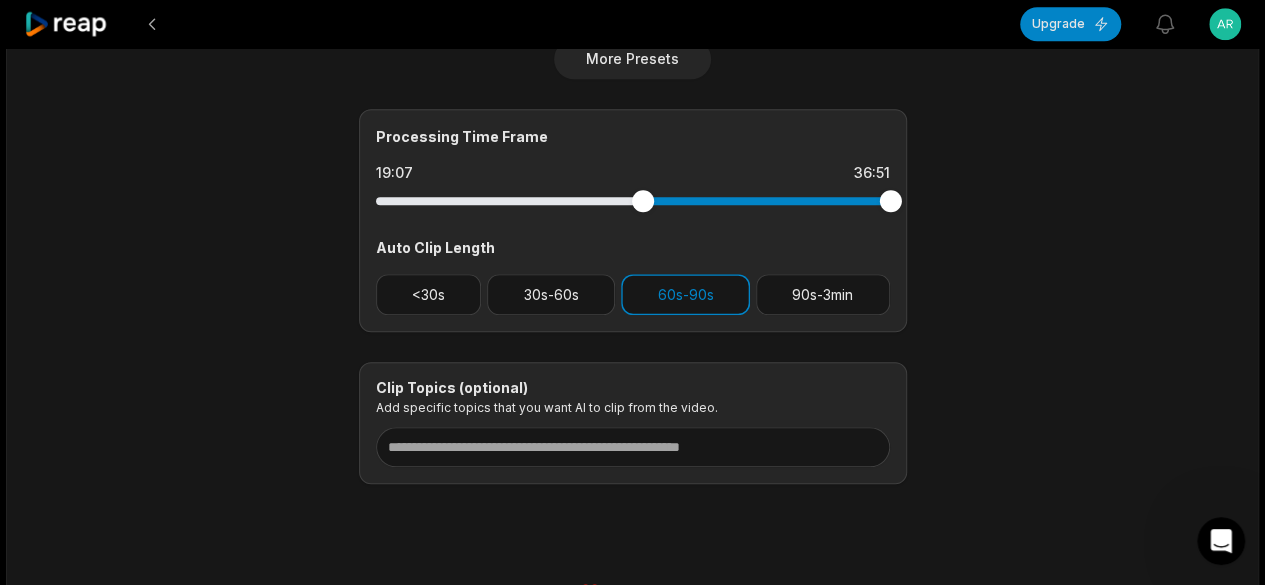 drag, startPoint x: 384, startPoint y: 202, endPoint x: 642, endPoint y: 198, distance: 258.031 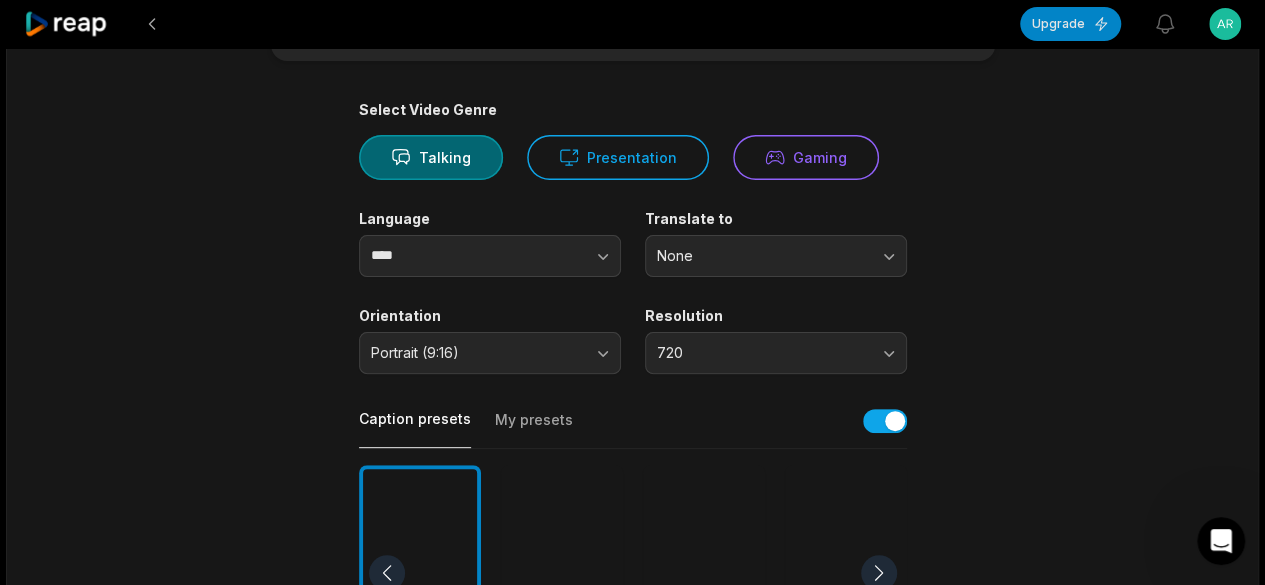scroll, scrollTop: 0, scrollLeft: 0, axis: both 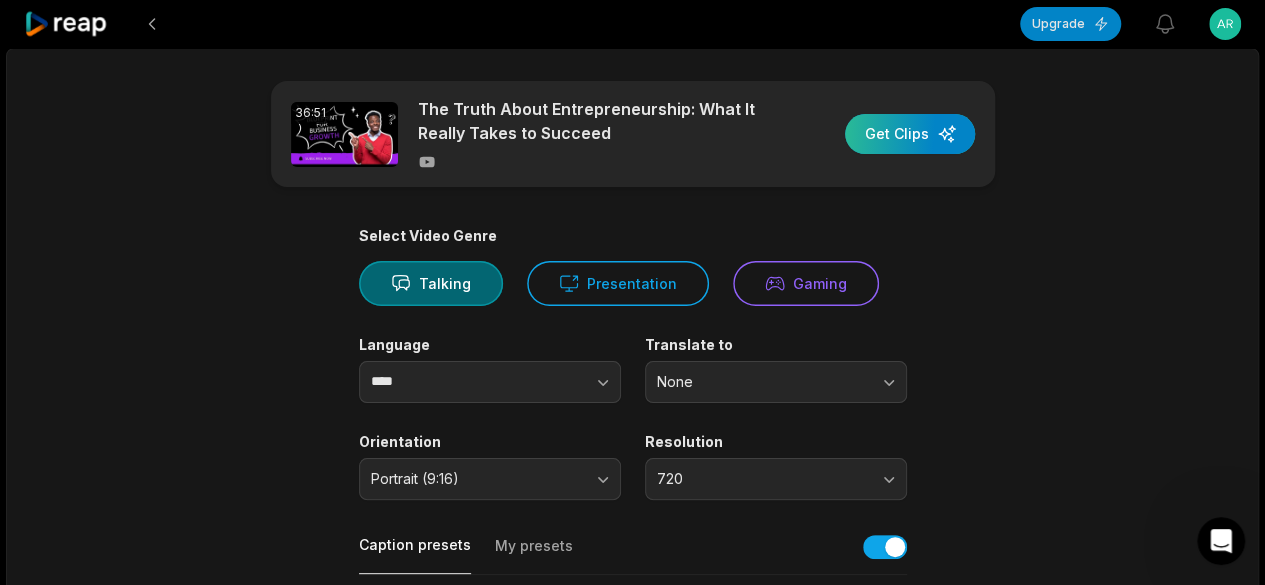 click at bounding box center (910, 134) 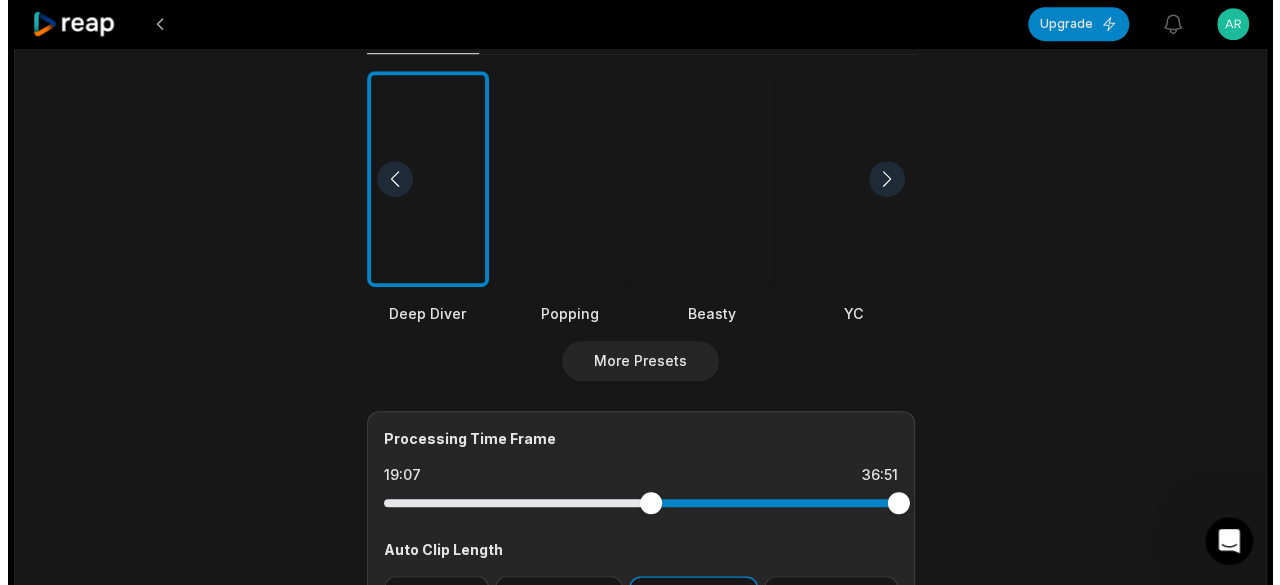 scroll, scrollTop: 533, scrollLeft: 0, axis: vertical 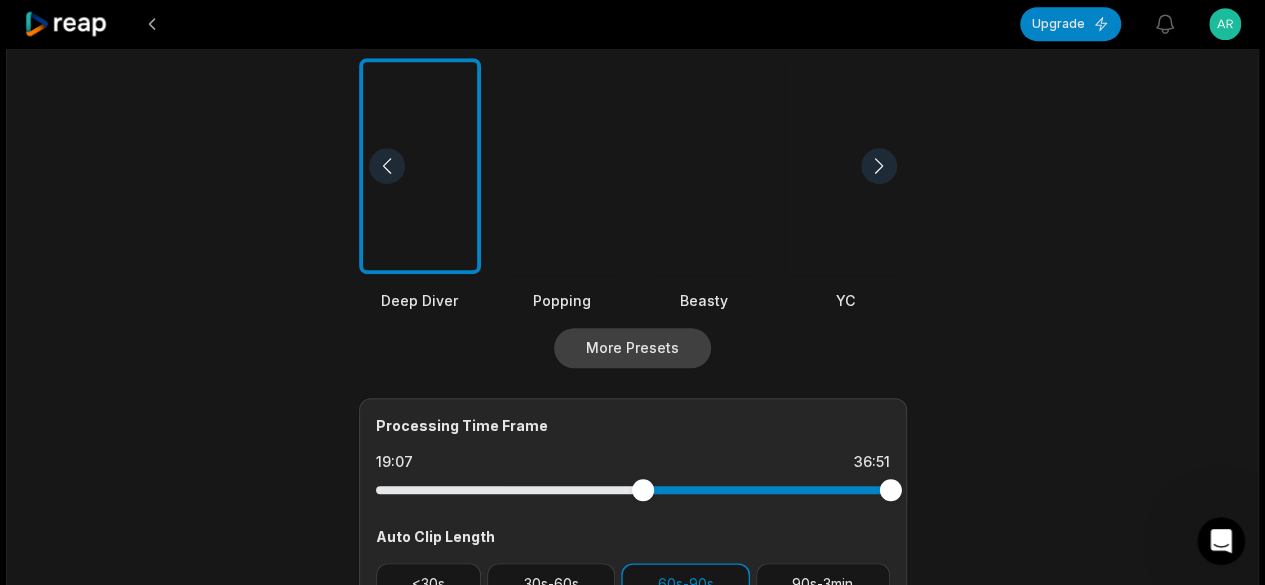 click on "More Presets" at bounding box center [632, 348] 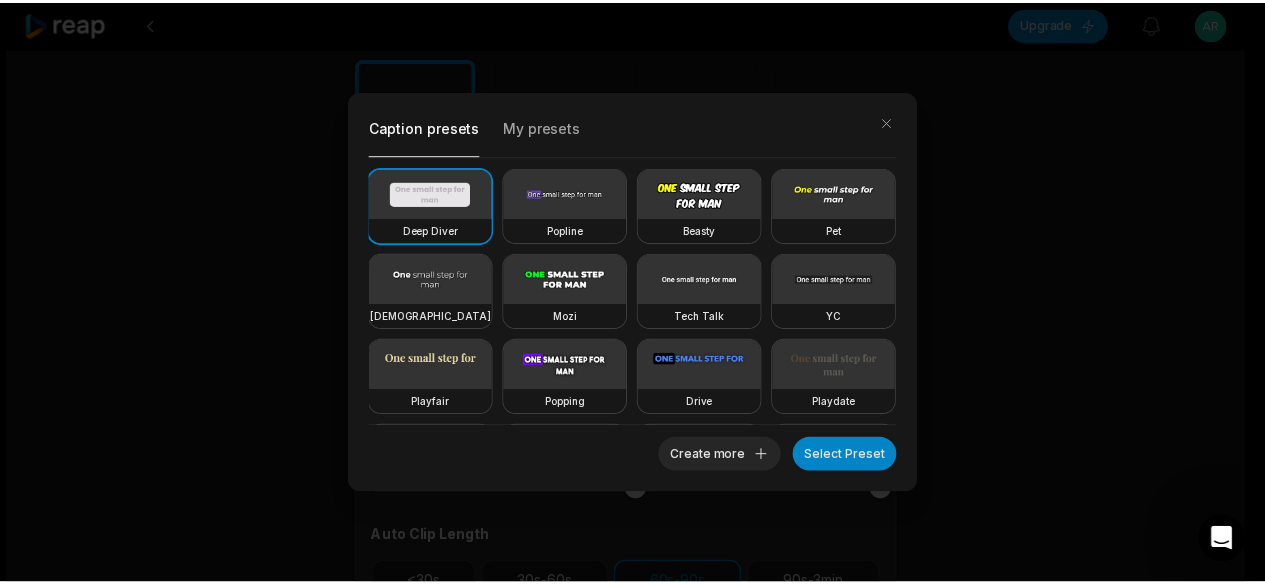 scroll, scrollTop: 0, scrollLeft: 0, axis: both 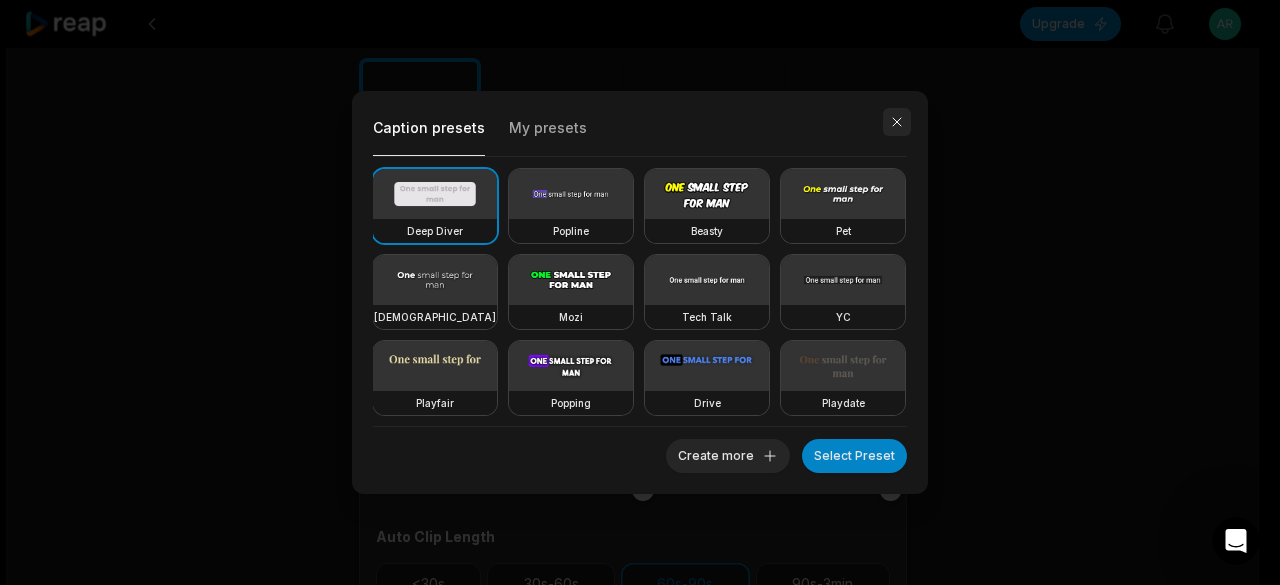 click at bounding box center (897, 122) 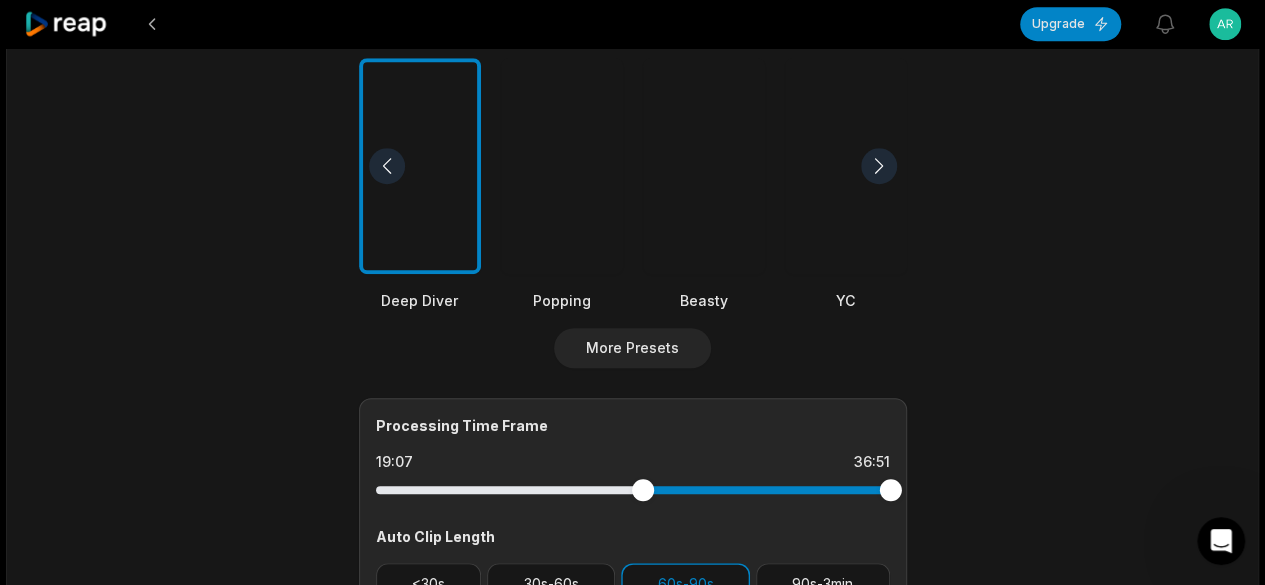click 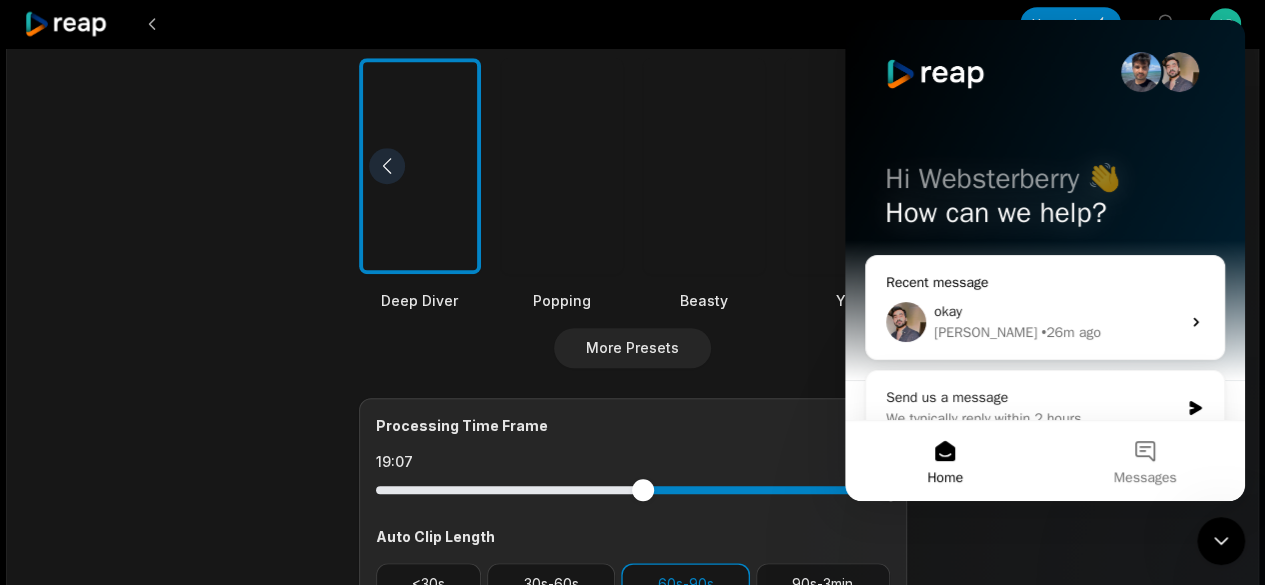click on "okay" at bounding box center (1057, 311) 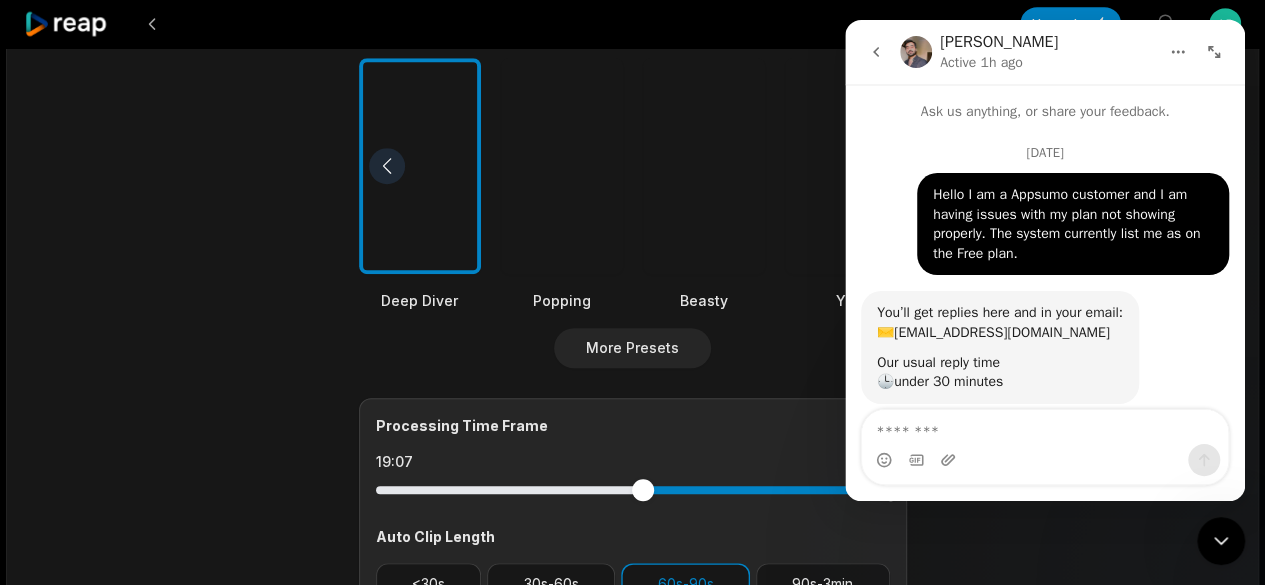 scroll, scrollTop: 0, scrollLeft: 0, axis: both 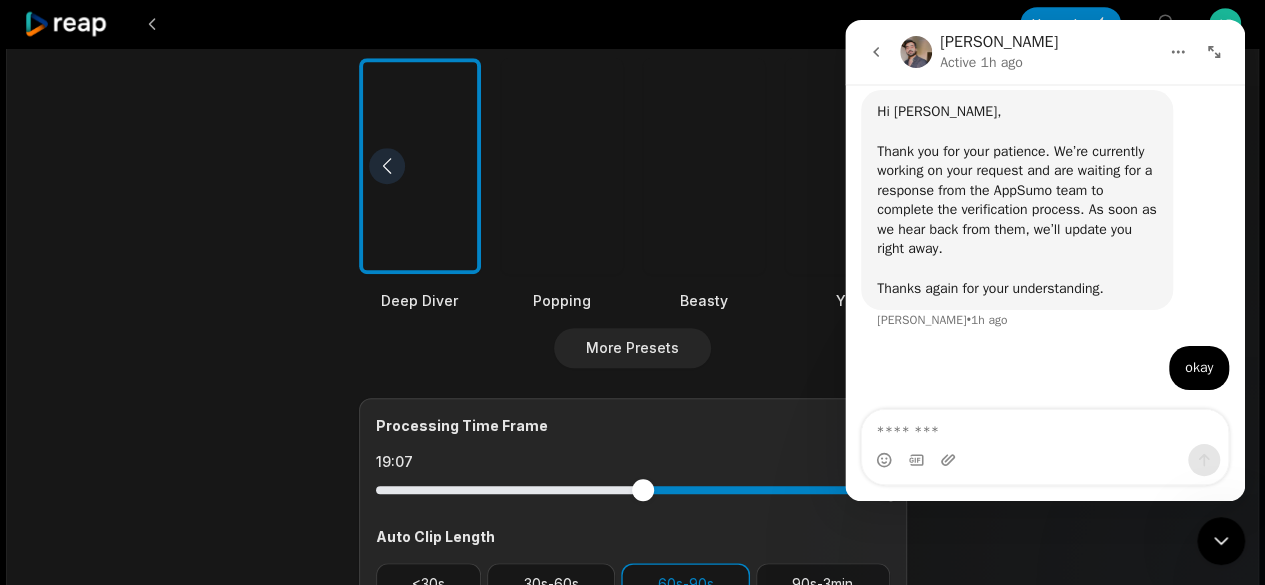 click at bounding box center (1221, 541) 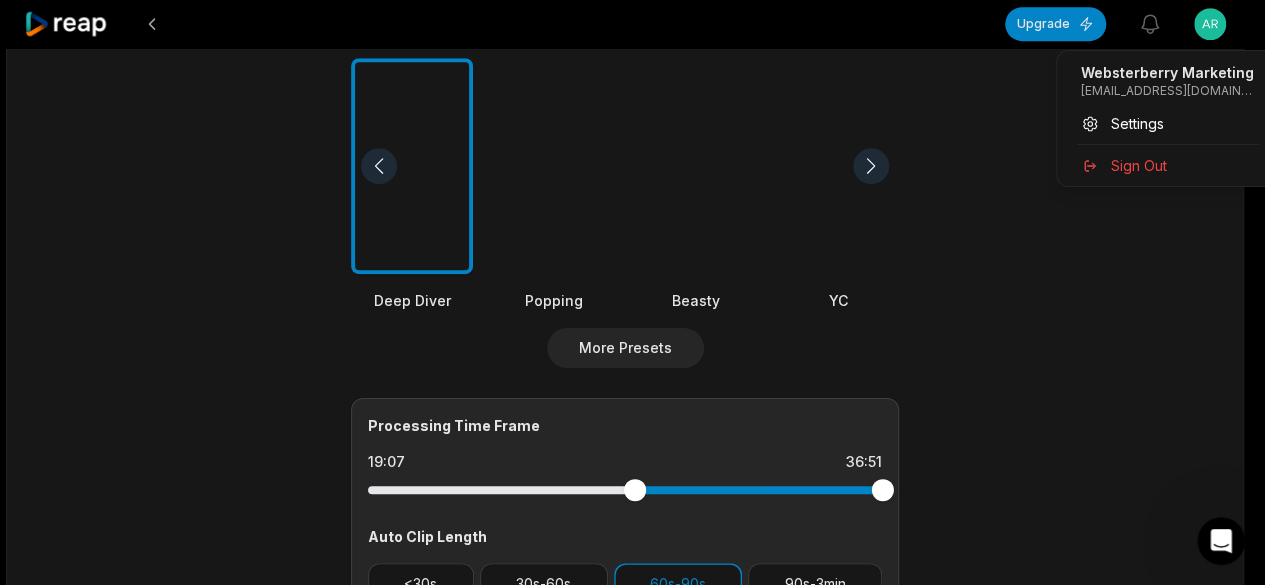 click on "Upgrade View notifications Open user menu 36:51 The Truth About Entrepreneurship: What It Really Takes to Succeed Get Clips Select Video Genre Talking Presentation Gaming Language **** Translate to None Orientation Portrait (9:16) Resolution 720 Caption presets My presets Deep Diver Popping Beasty YC Playdate Pet Zen More Presets Processing Time Frame 19:07 36:51 Auto Clip Length <30s 30s-60s 60s-90s 90s-3min Clip Topics (optional) Add specific topics that you want AI to clip from the video. Made with   in [GEOGRAPHIC_DATA] The Truth About Entrepreneurship: What It Really Takes to Succeed Upgrade to remove captions Websterberry Marketing [EMAIL_ADDRESS][DOMAIN_NAME] Settings Sign Out" at bounding box center (632, -241) 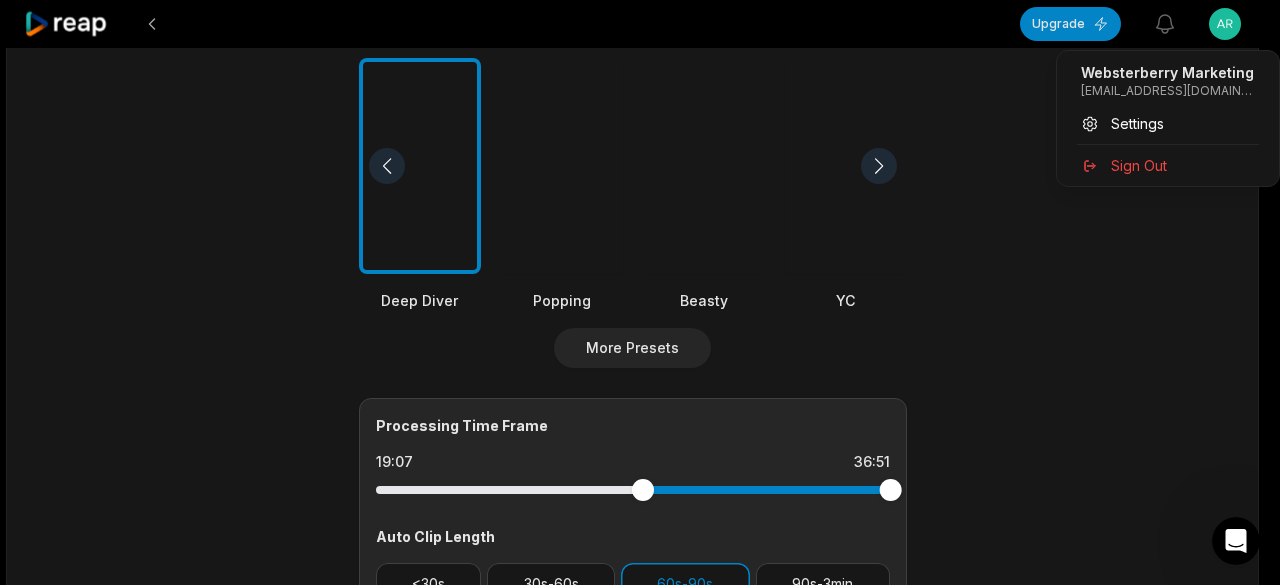 click on "Upgrade View notifications Open user menu 36:51 The Truth About Entrepreneurship: What It Really Takes to Succeed Get Clips Select Video Genre Talking Presentation Gaming Language **** Translate to None Orientation Portrait (9:16) Resolution 720 Caption presets My presets Deep Diver Popping Beasty YC Playdate Pet Zen More Presets Processing Time Frame 19:07 36:51 Auto Clip Length <30s 30s-60s 60s-90s 90s-3min Clip Topics (optional) Add specific topics that you want AI to clip from the video. Made with   in [GEOGRAPHIC_DATA] The Truth About Entrepreneurship: What It Really Takes to Succeed Upgrade to remove captions Websterberry Marketing [EMAIL_ADDRESS][DOMAIN_NAME] Settings Sign Out" at bounding box center (640, -241) 